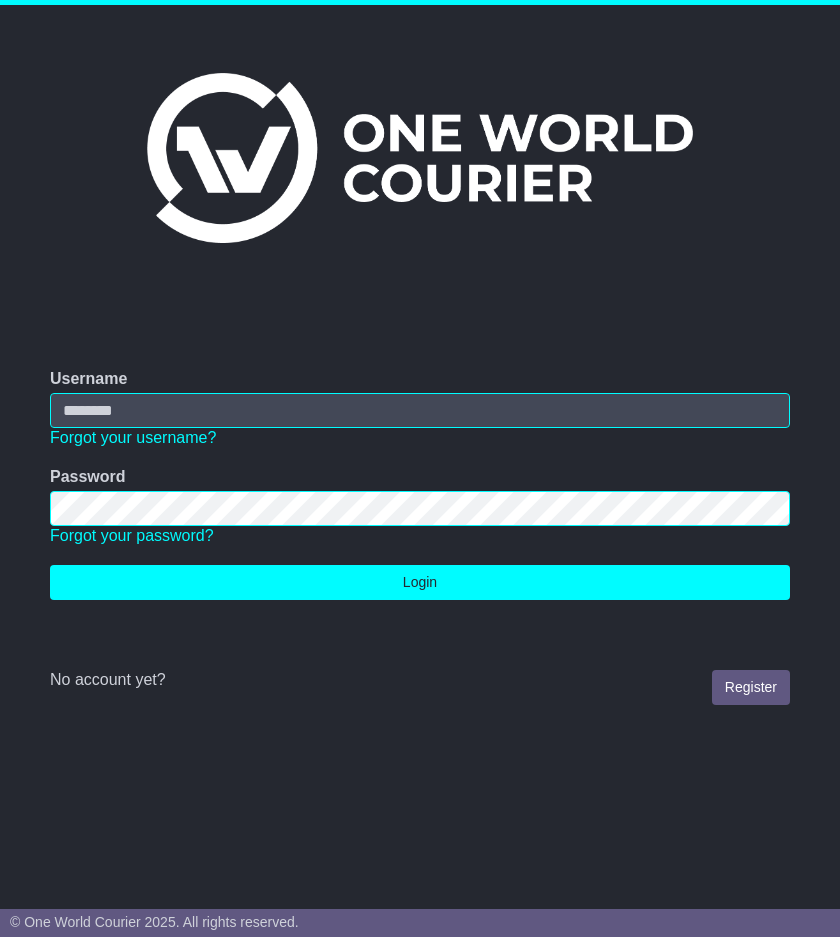 scroll, scrollTop: 0, scrollLeft: 0, axis: both 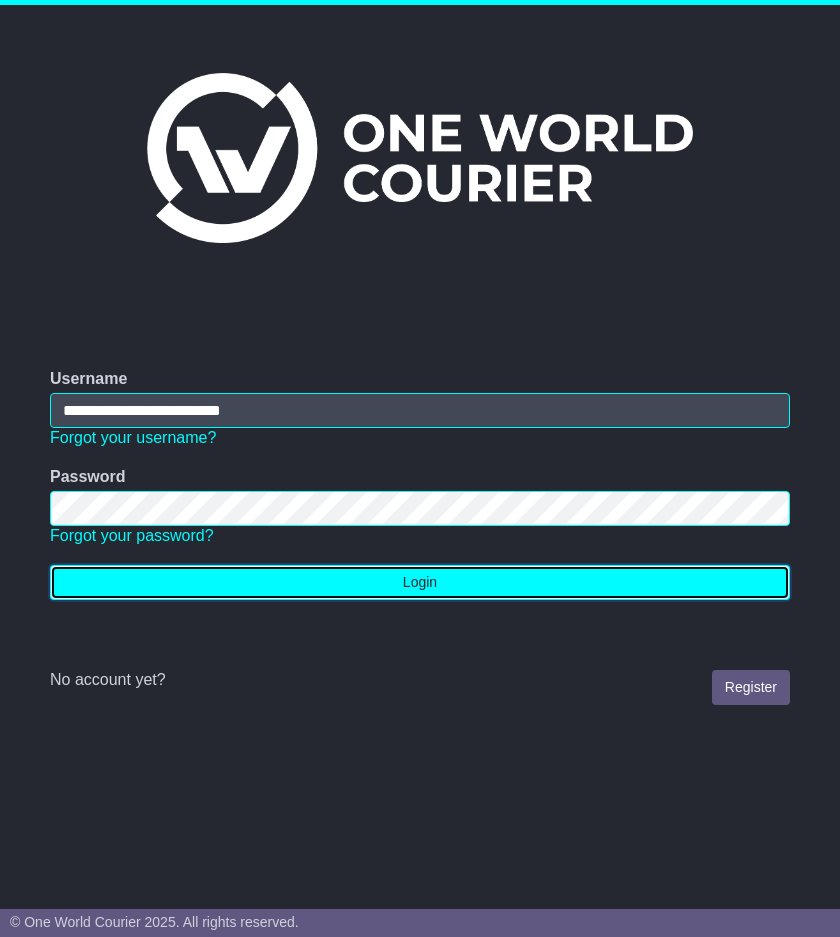 click on "Login" at bounding box center [420, 582] 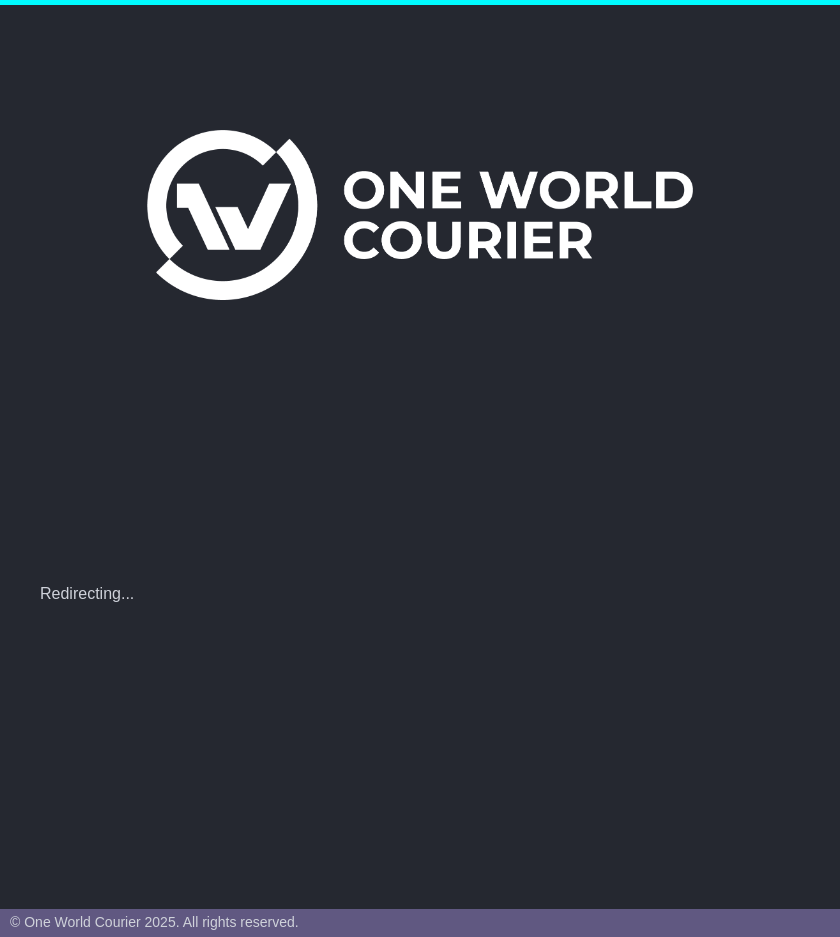 scroll, scrollTop: 0, scrollLeft: 0, axis: both 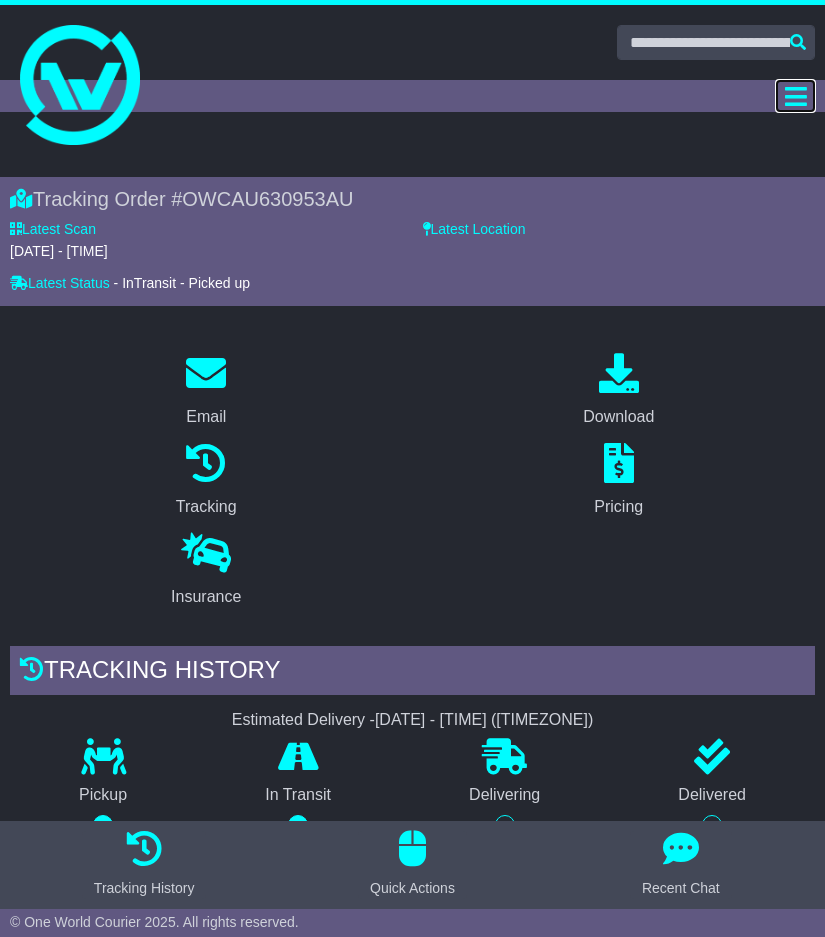 click at bounding box center [796, 96] 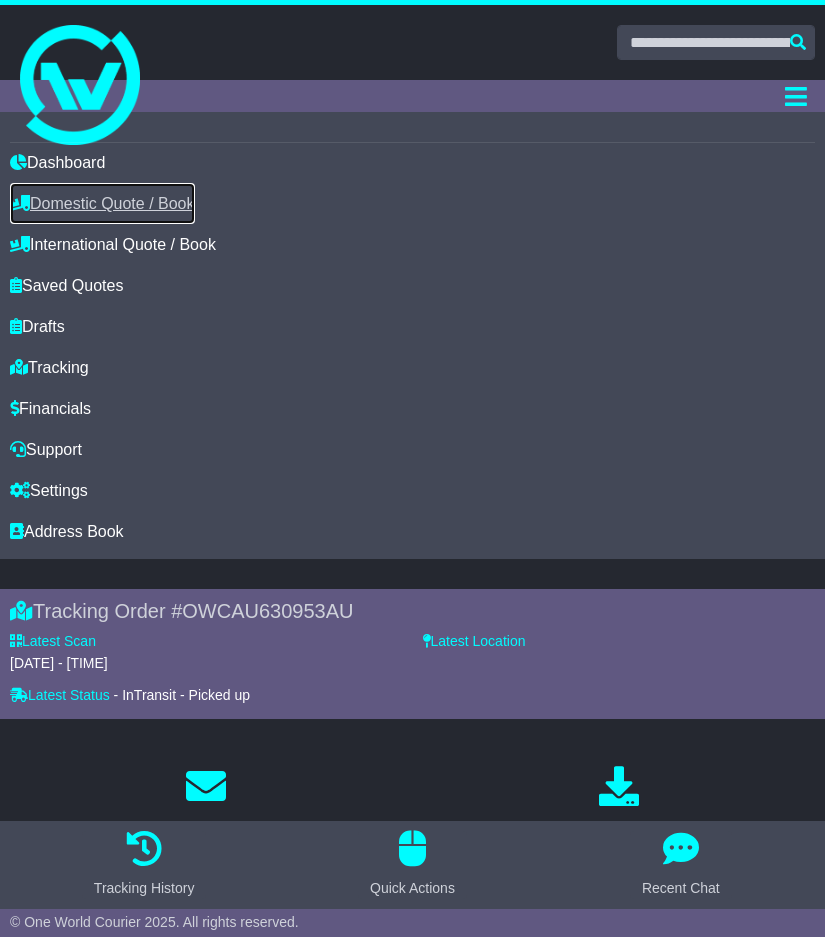 click on "Domestic Quote / Book" at bounding box center [102, 203] 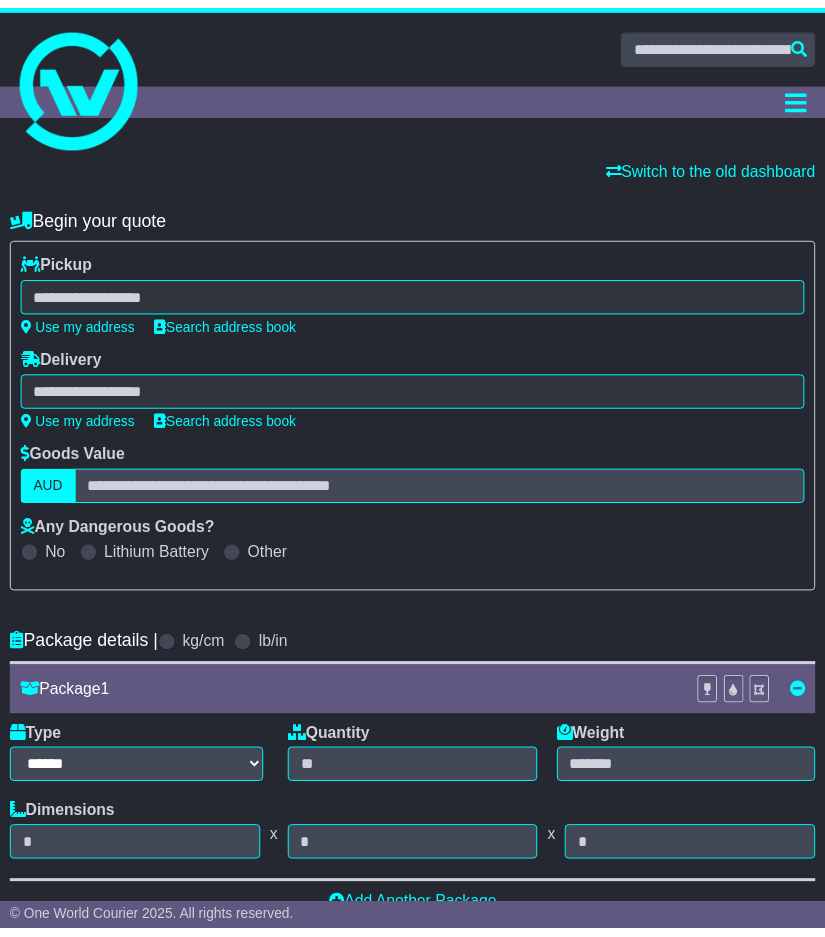 scroll, scrollTop: 0, scrollLeft: 0, axis: both 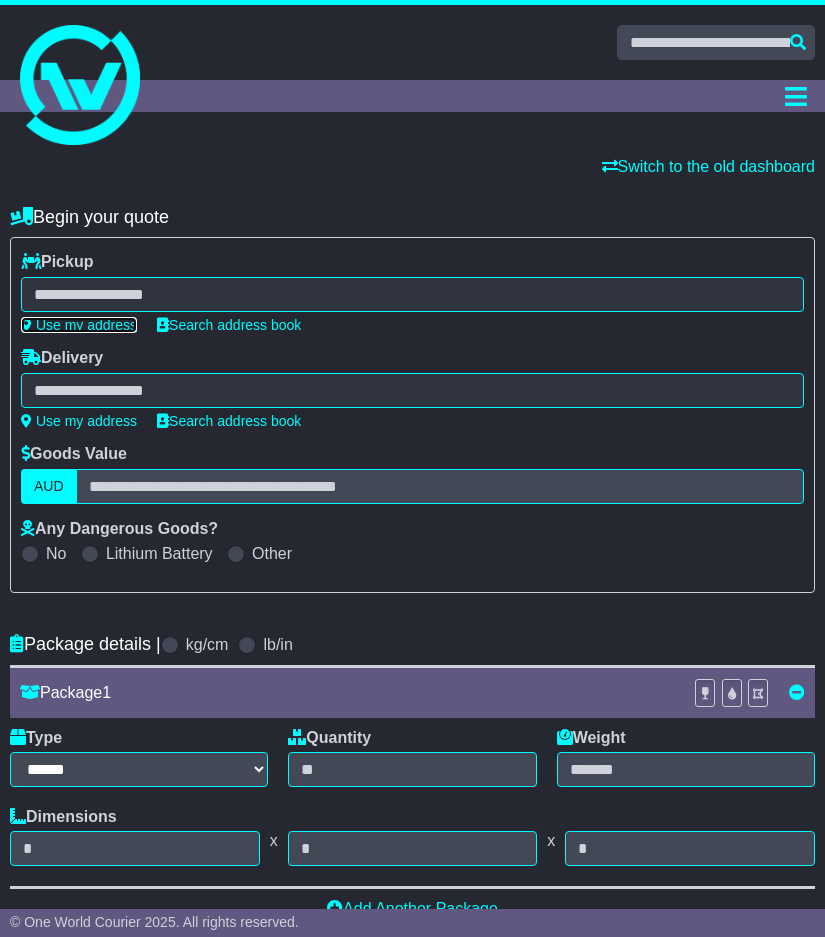 click on "Use my address" at bounding box center (79, 325) 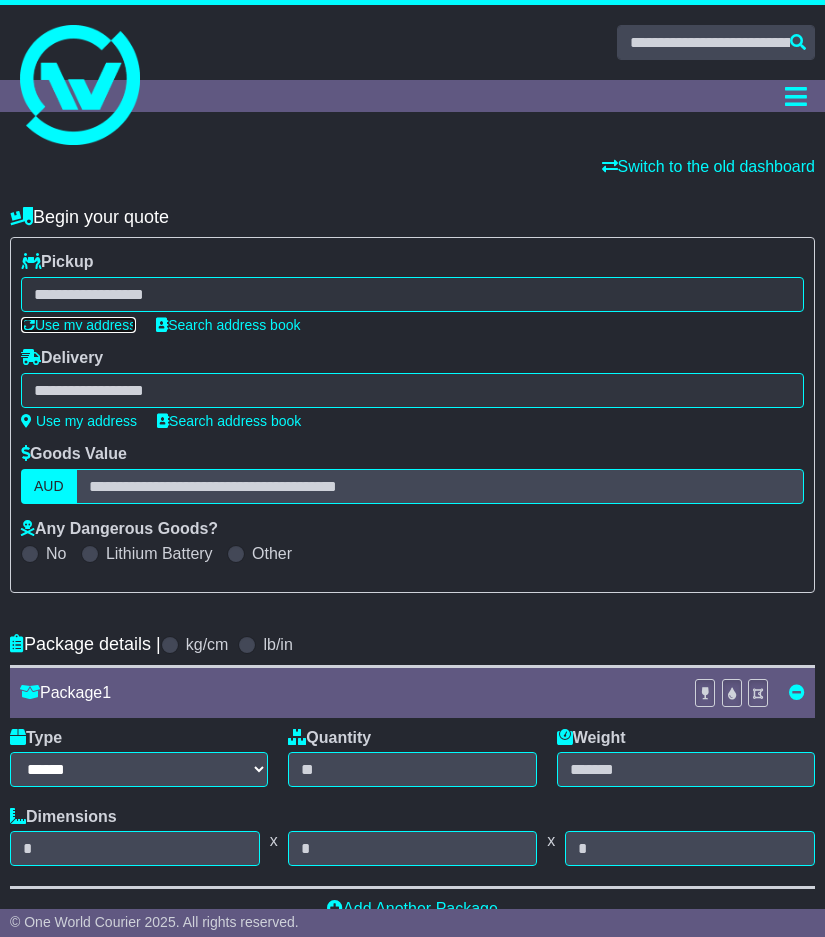type on "**********" 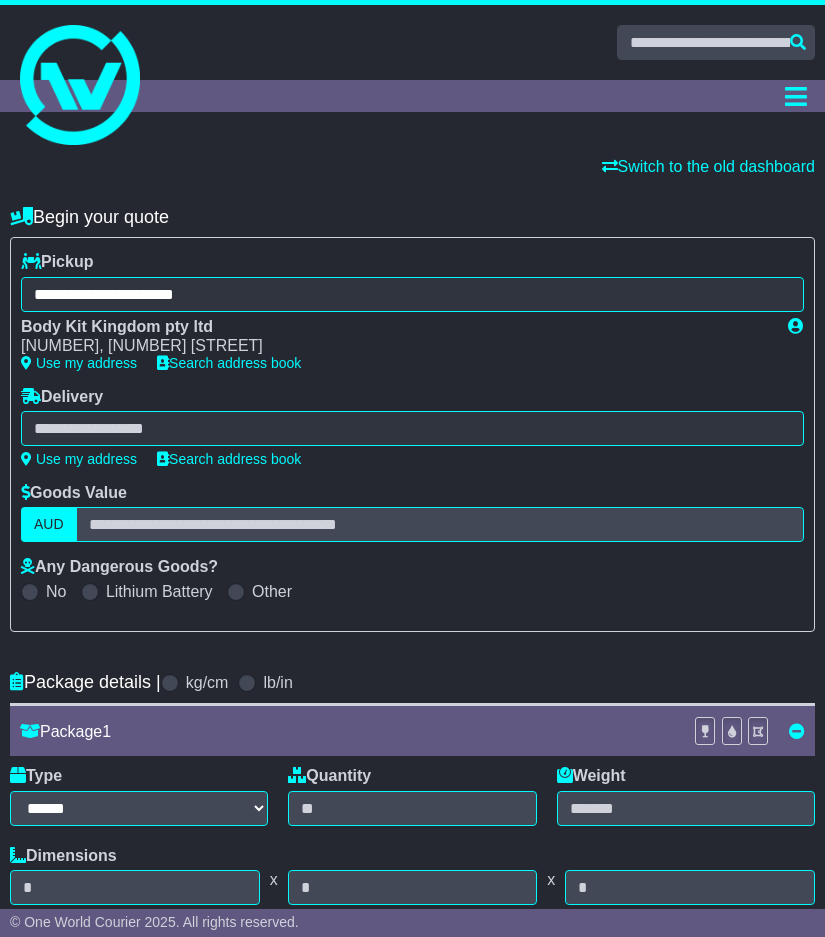 click at bounding box center (412, 428) 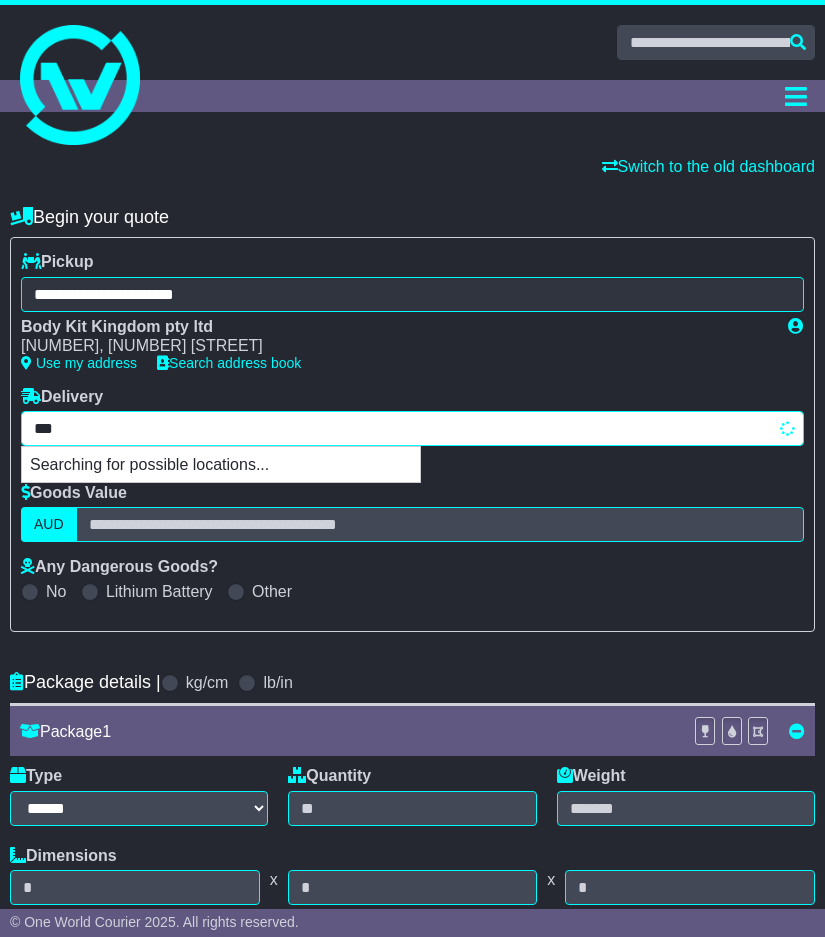 type on "****" 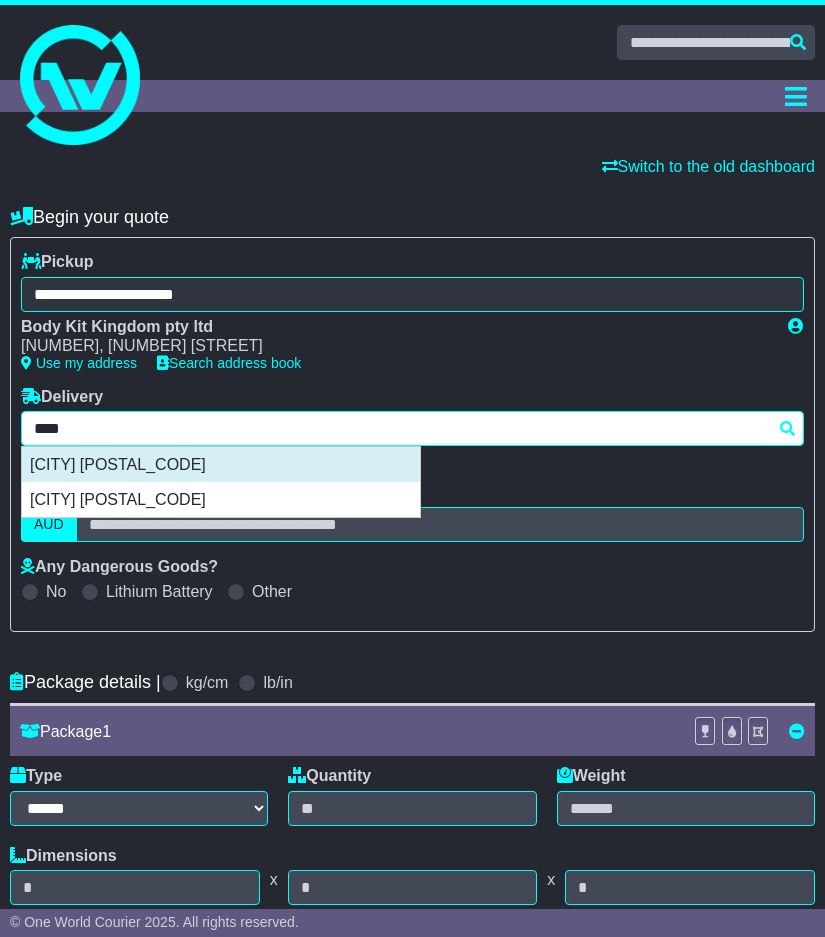 click on "SCHOFIELDS 2762" at bounding box center [221, 464] 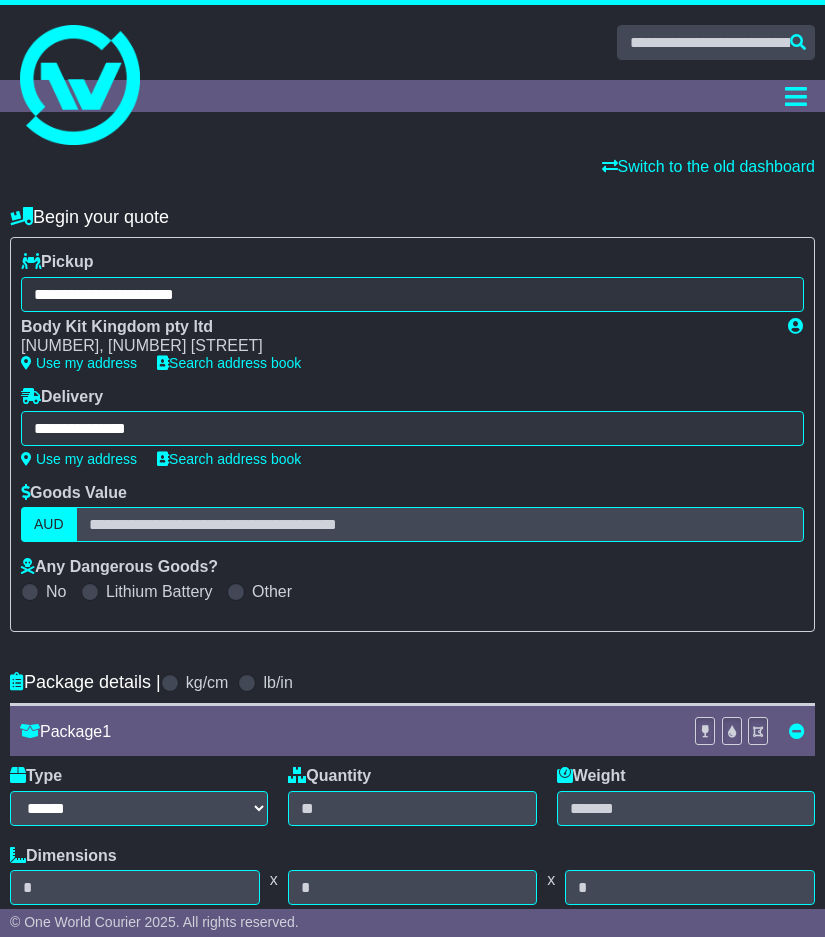 type on "**********" 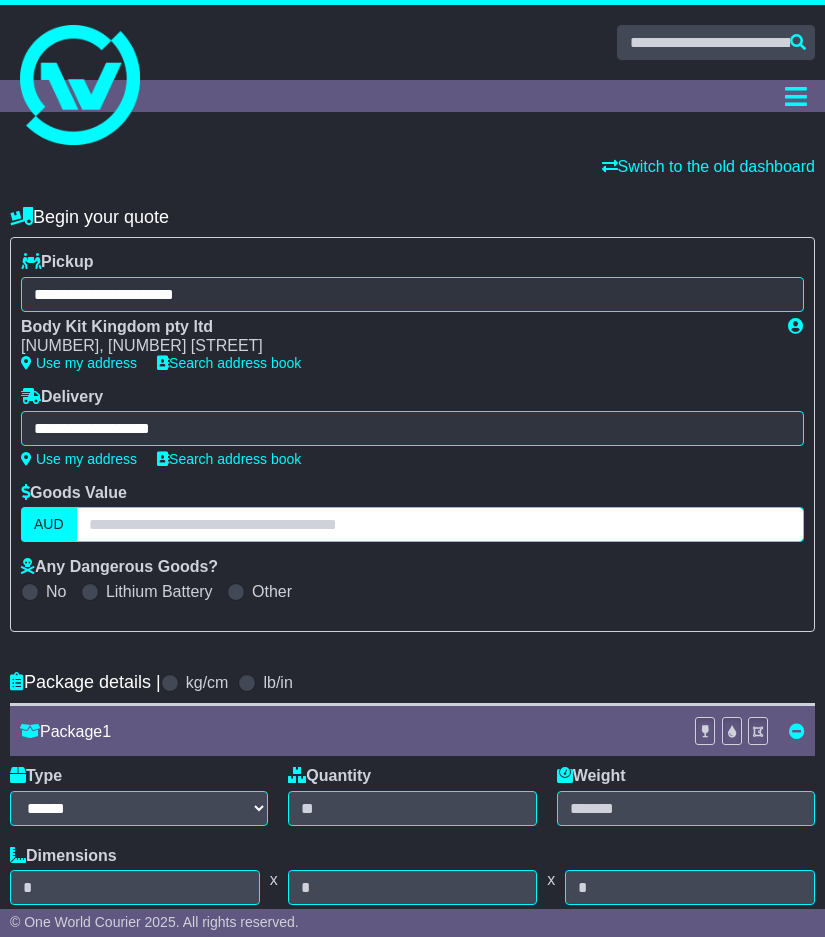 click at bounding box center (440, 524) 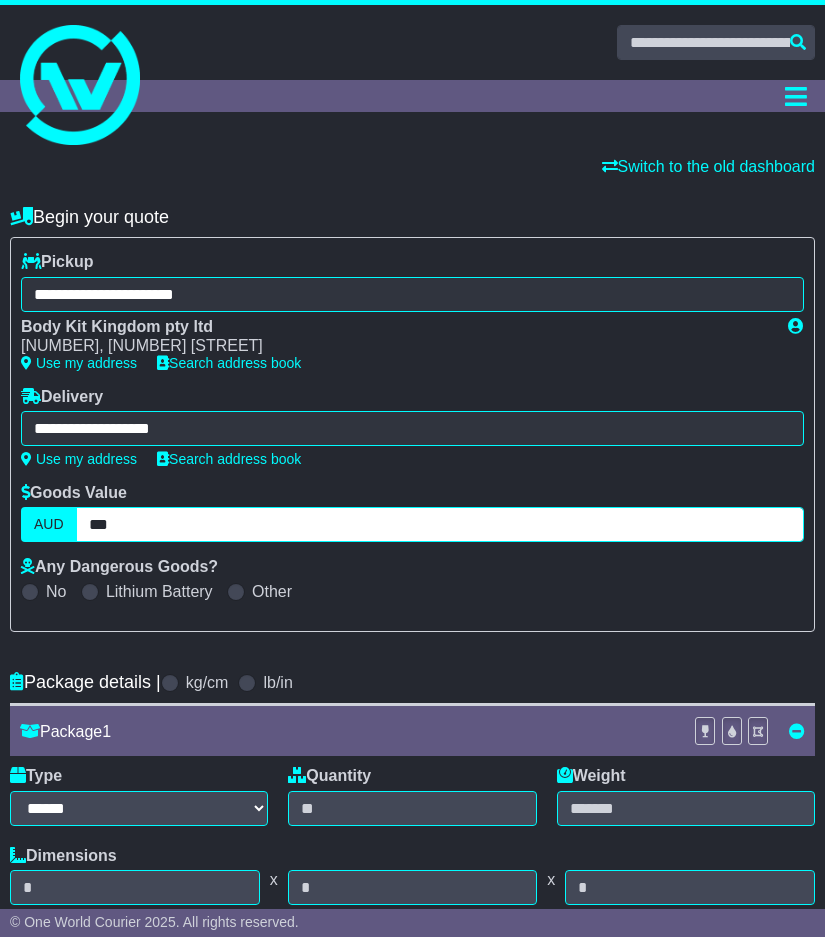 type on "***" 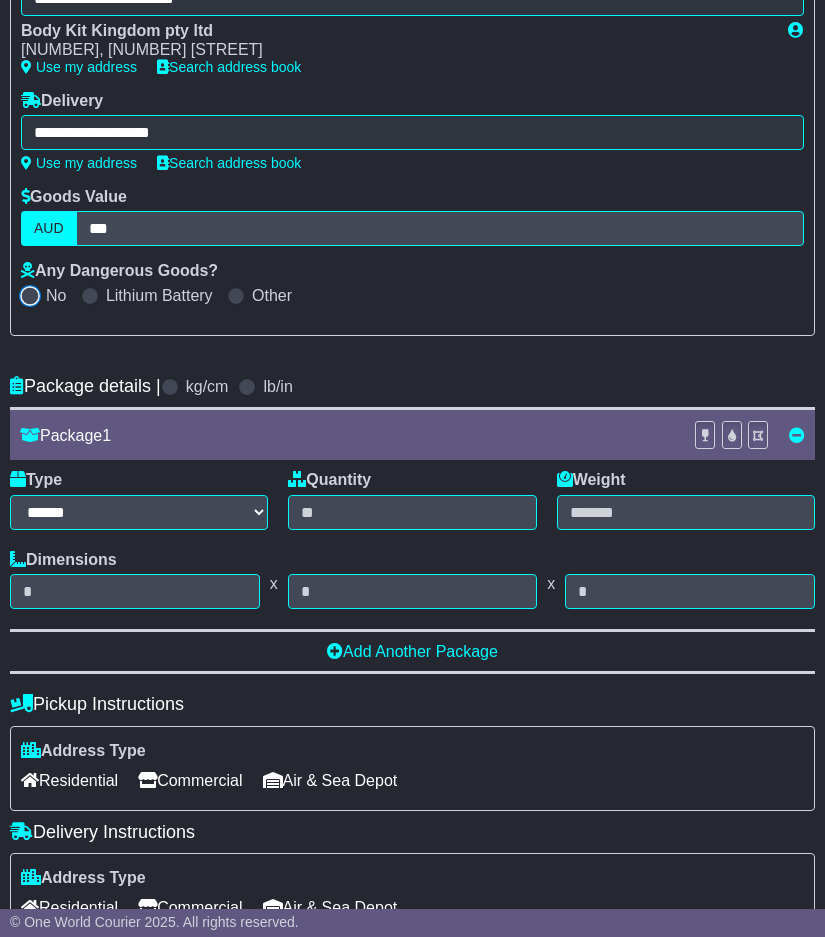 scroll, scrollTop: 300, scrollLeft: 0, axis: vertical 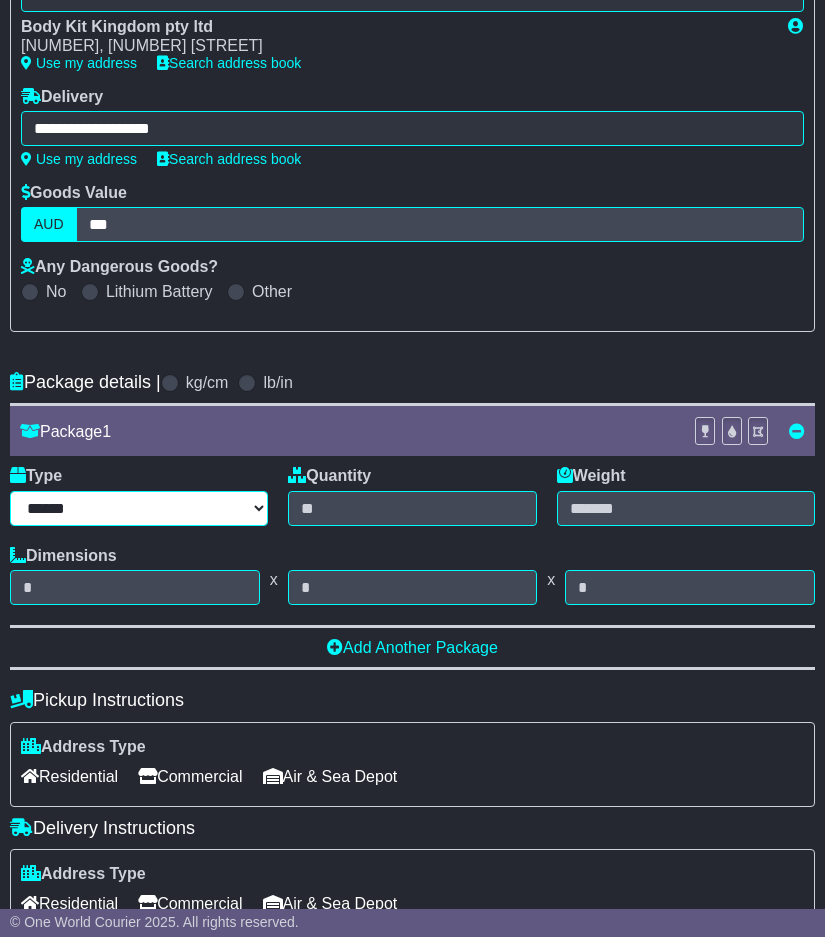 click on "****** ****** *** ******** ***** **** **** ****** *** *******" at bounding box center [139, 508] 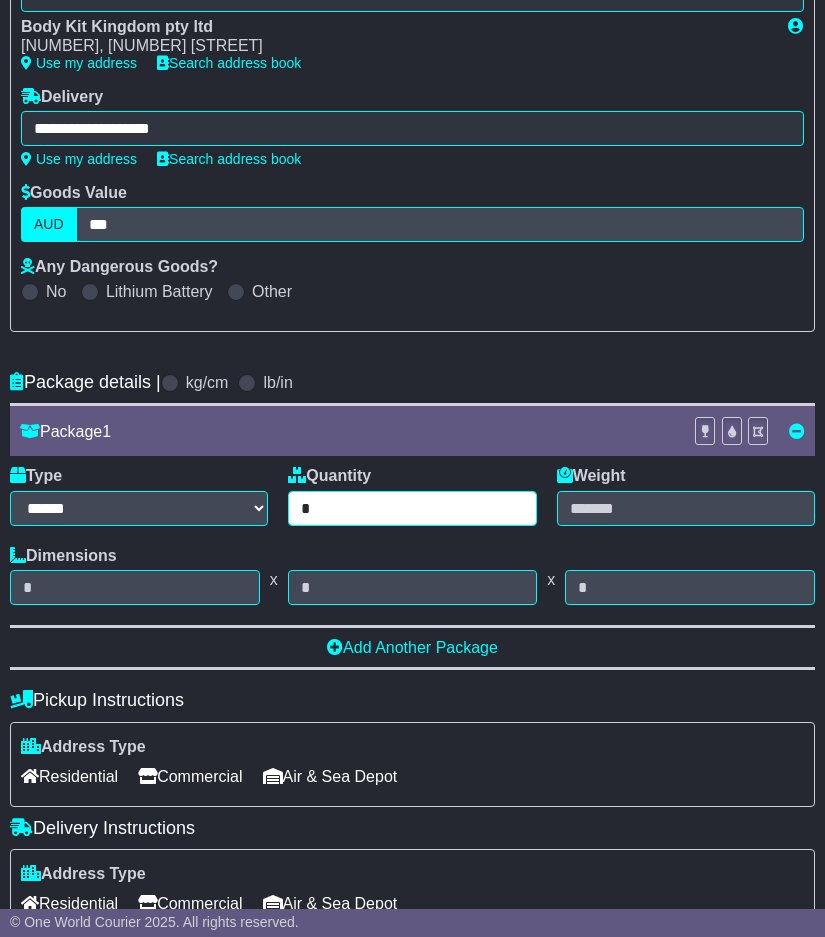 type on "*" 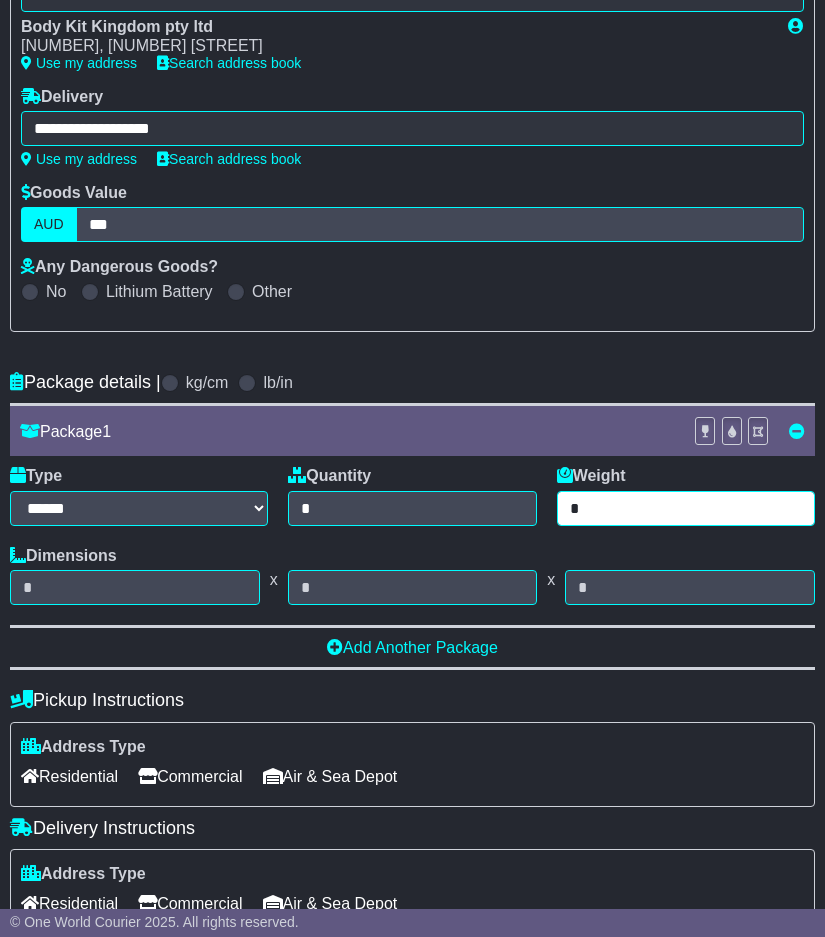 type on "*" 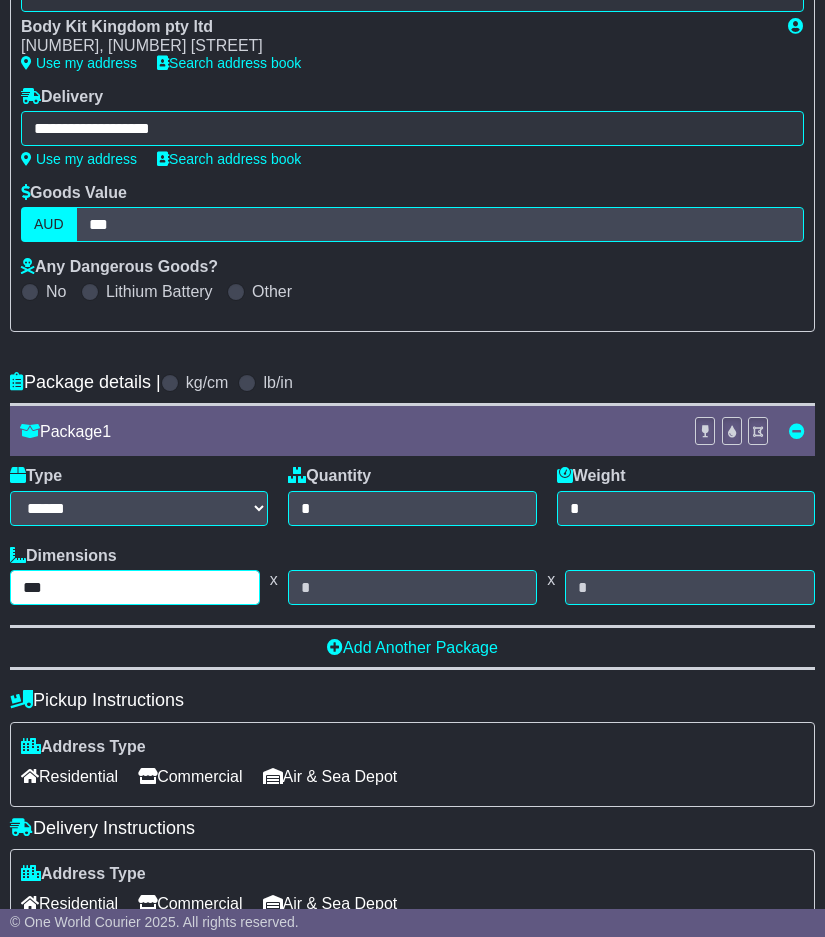 type on "***" 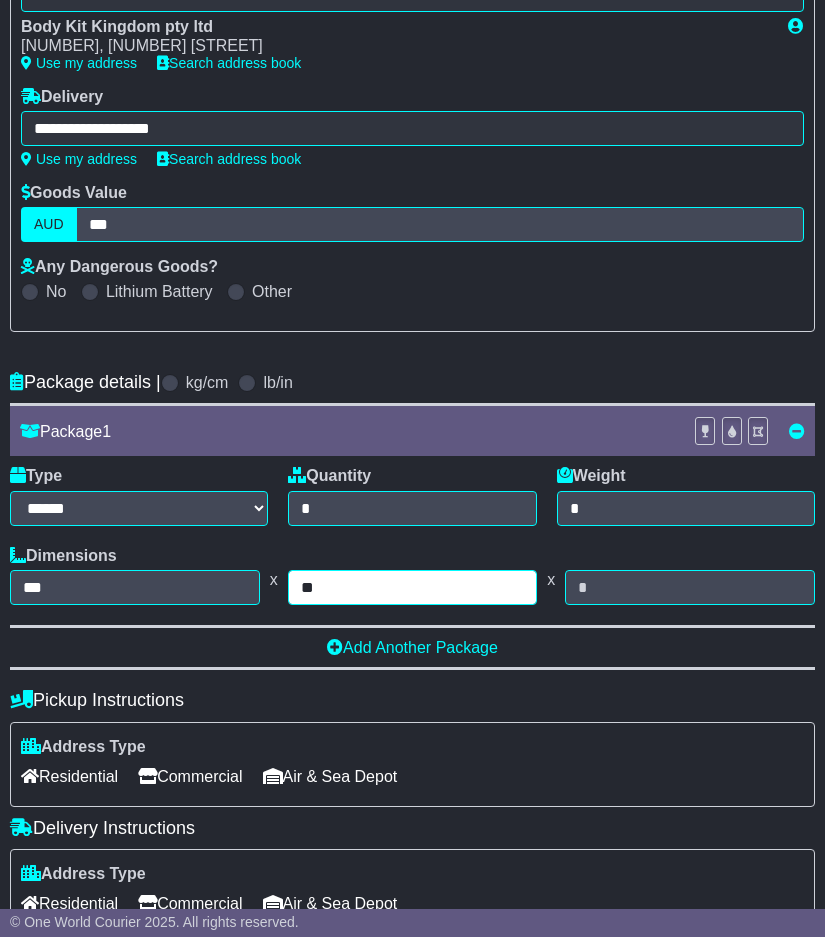 type on "**" 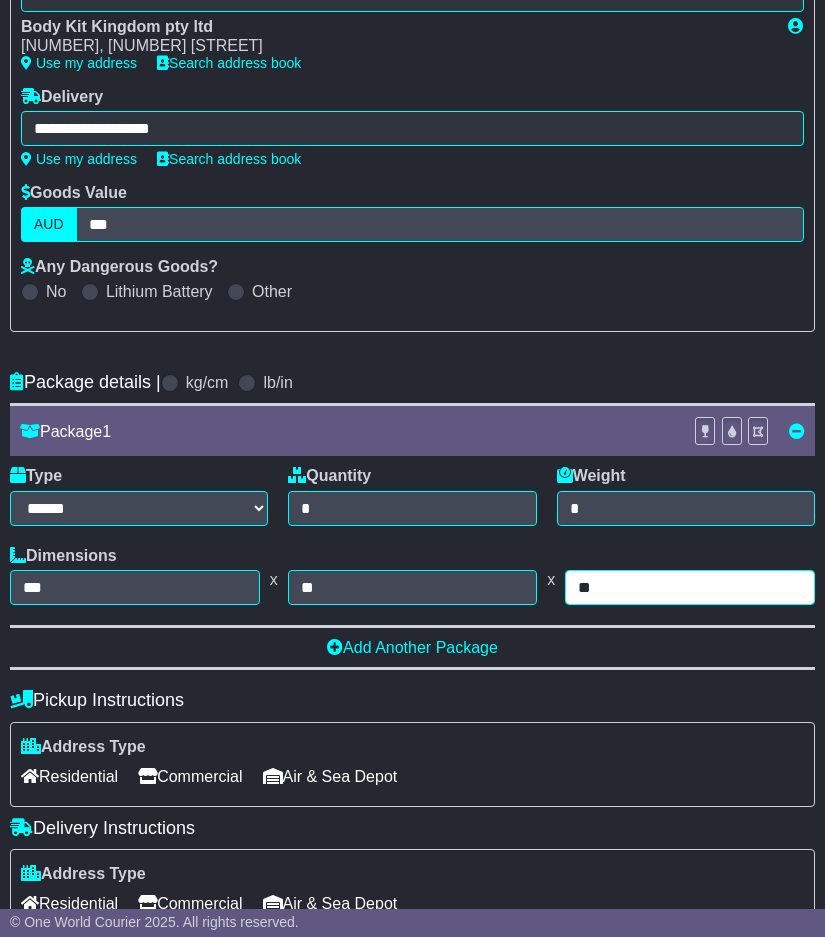 type on "**" 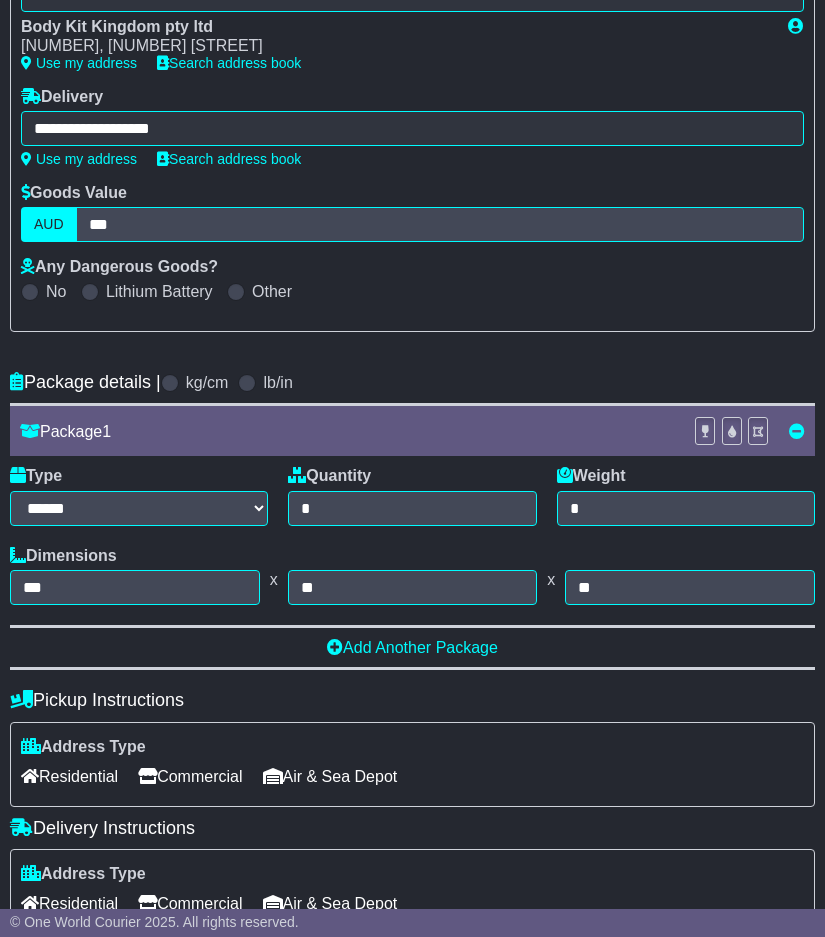 scroll, scrollTop: 804, scrollLeft: 0, axis: vertical 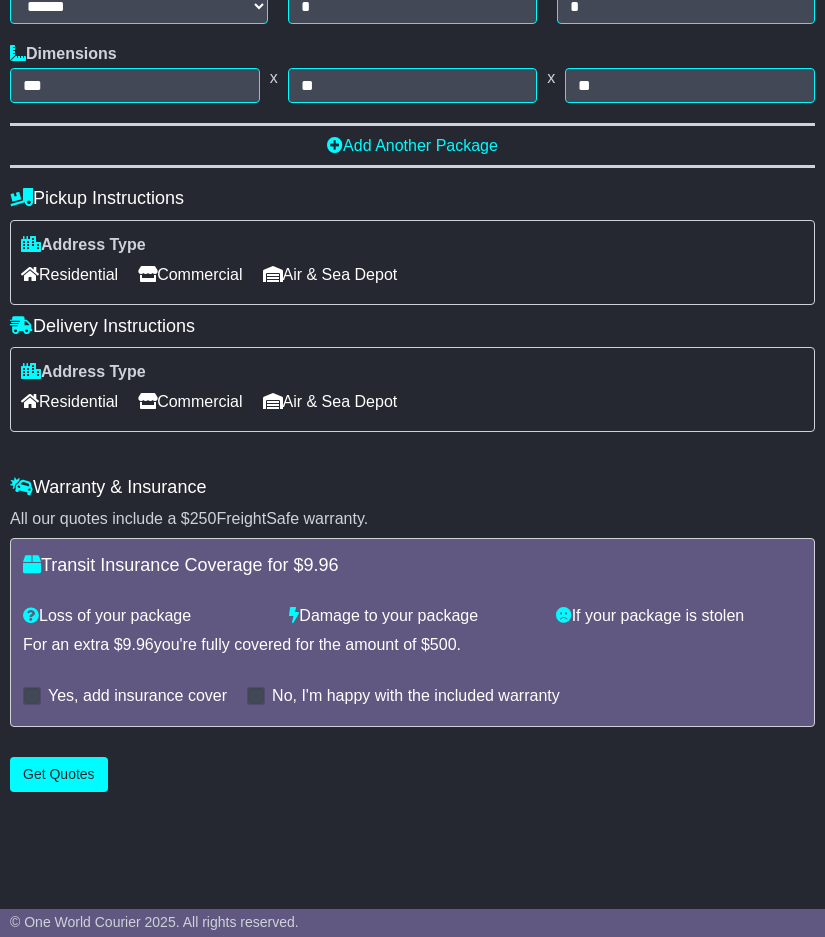 click on "Residential" at bounding box center (69, 401) 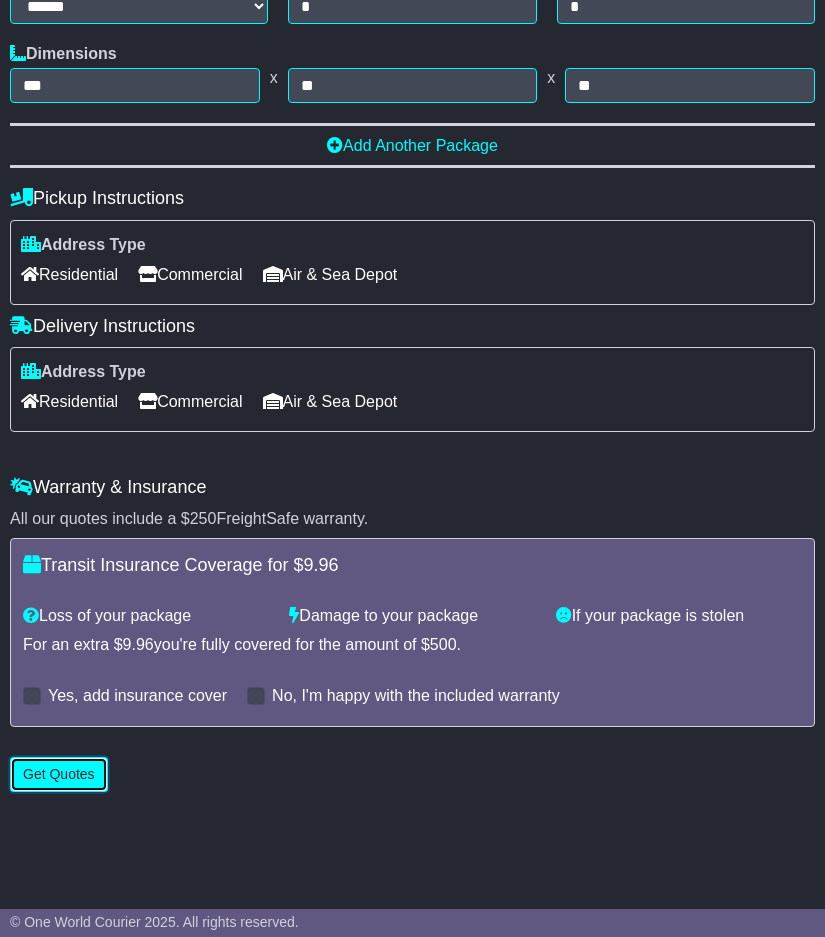 click on "Get Quotes" at bounding box center [59, 774] 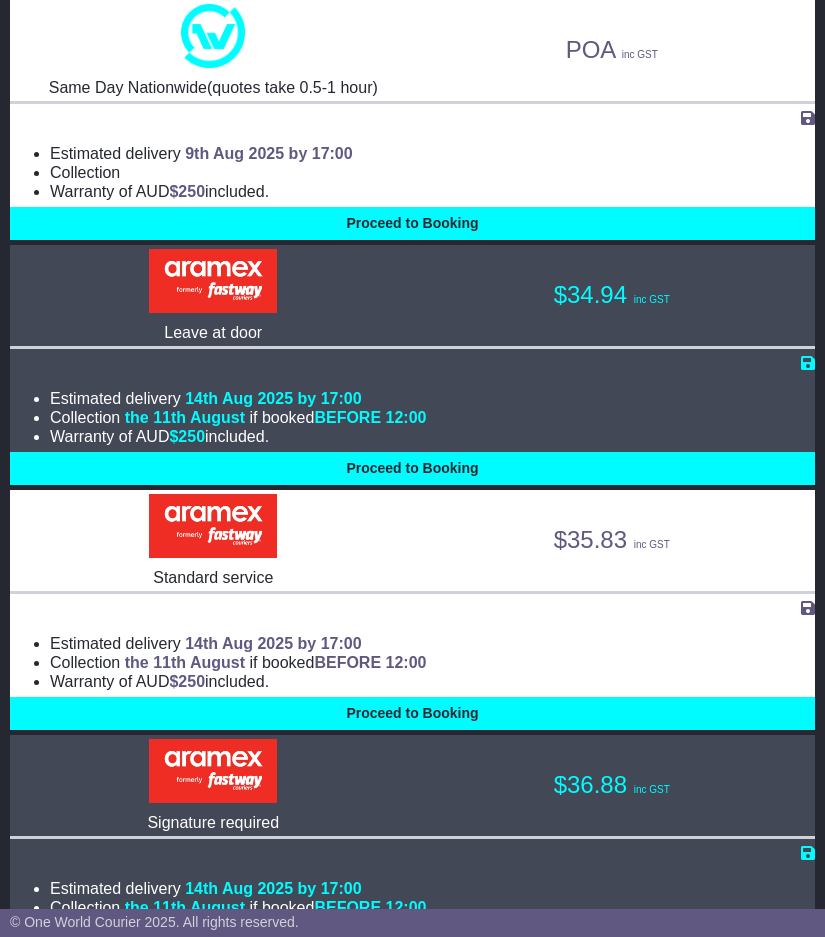 scroll, scrollTop: 400, scrollLeft: 0, axis: vertical 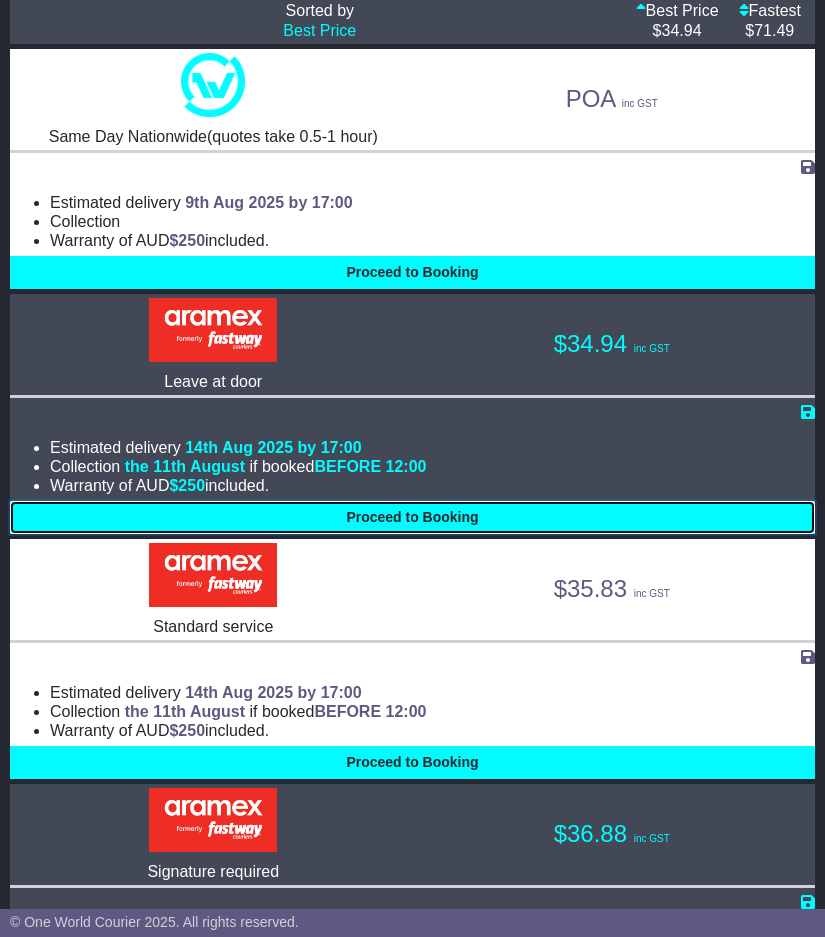 click on "Proceed to Booking" at bounding box center (412, 517) 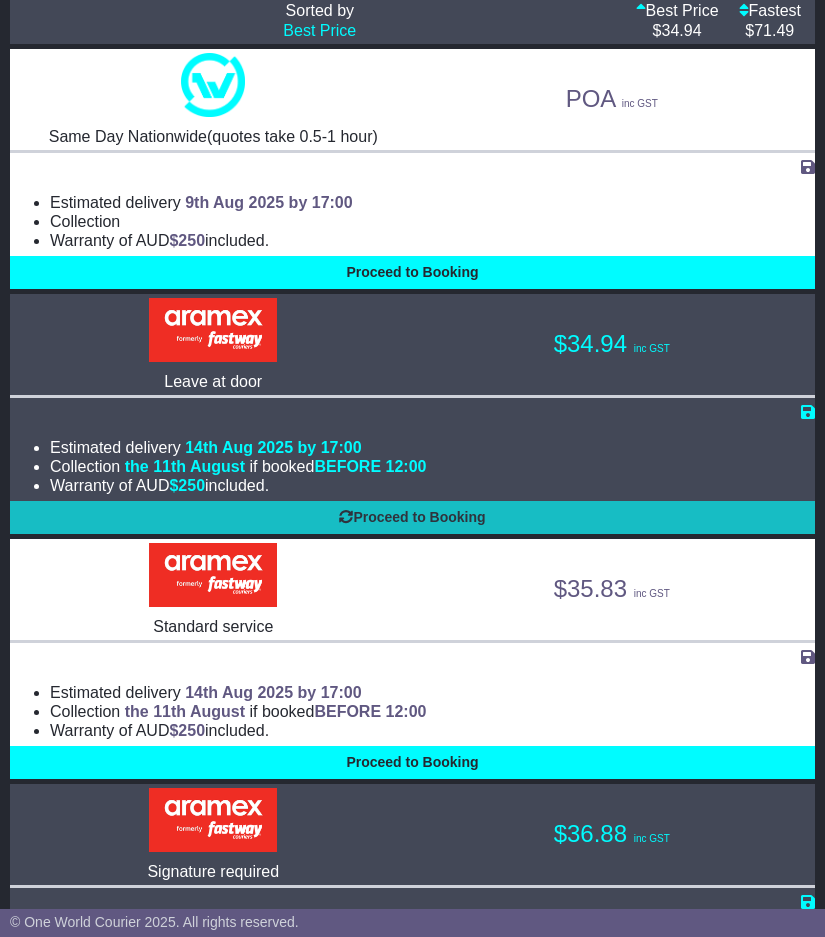 select on "**********" 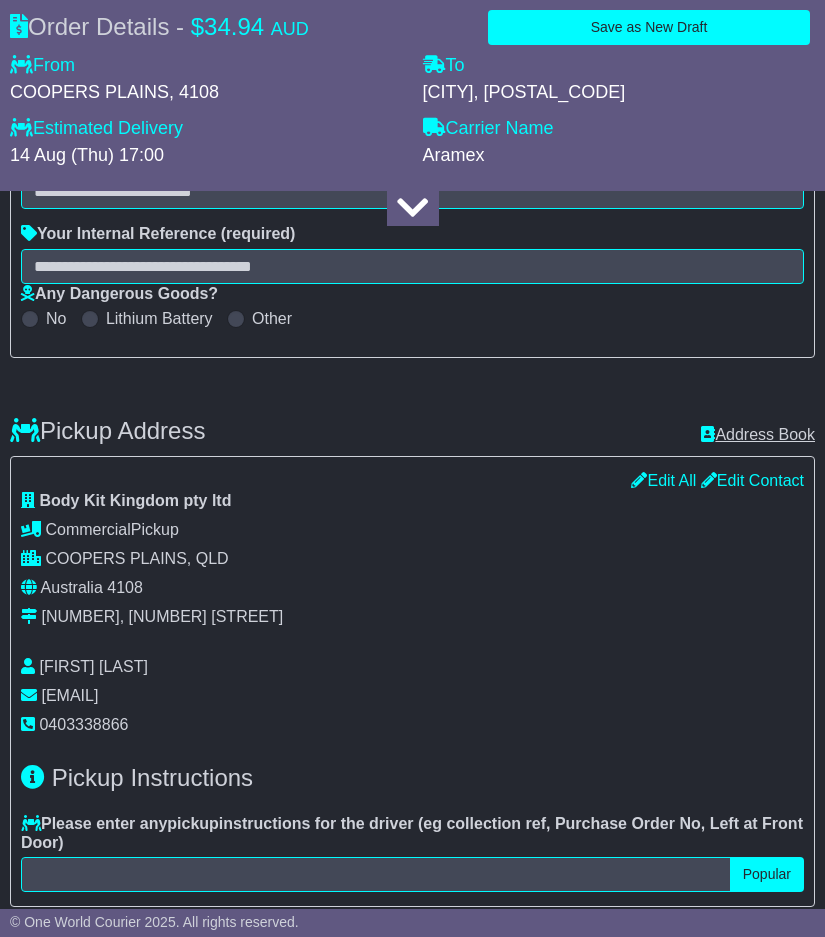 select 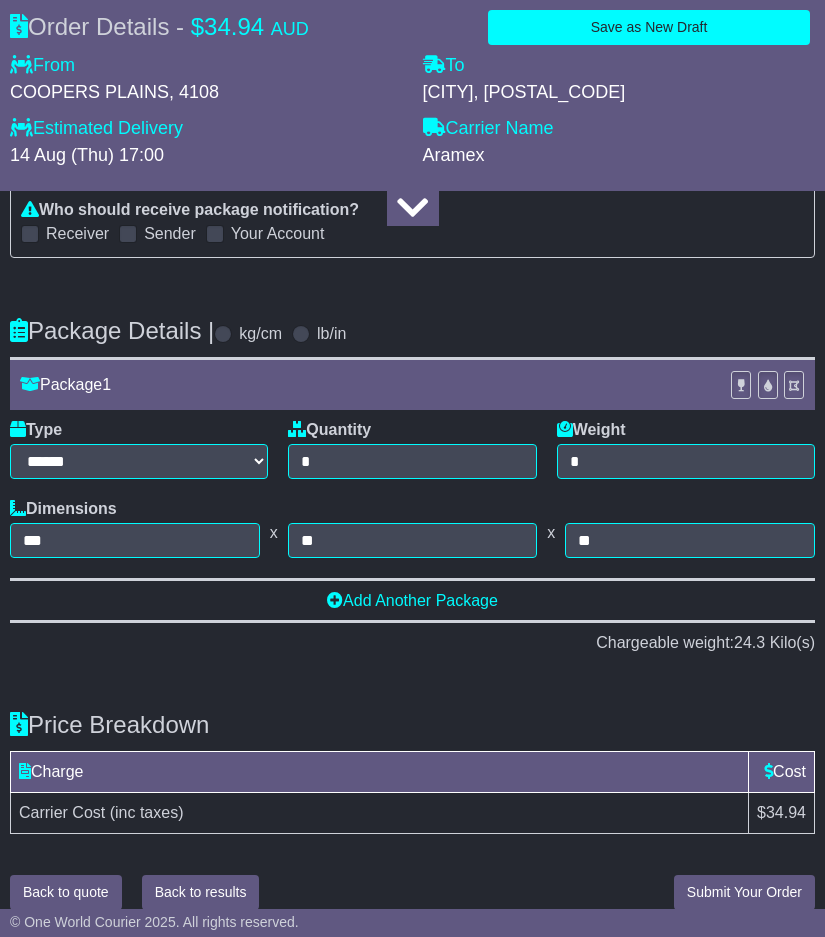 scroll, scrollTop: 2837, scrollLeft: 0, axis: vertical 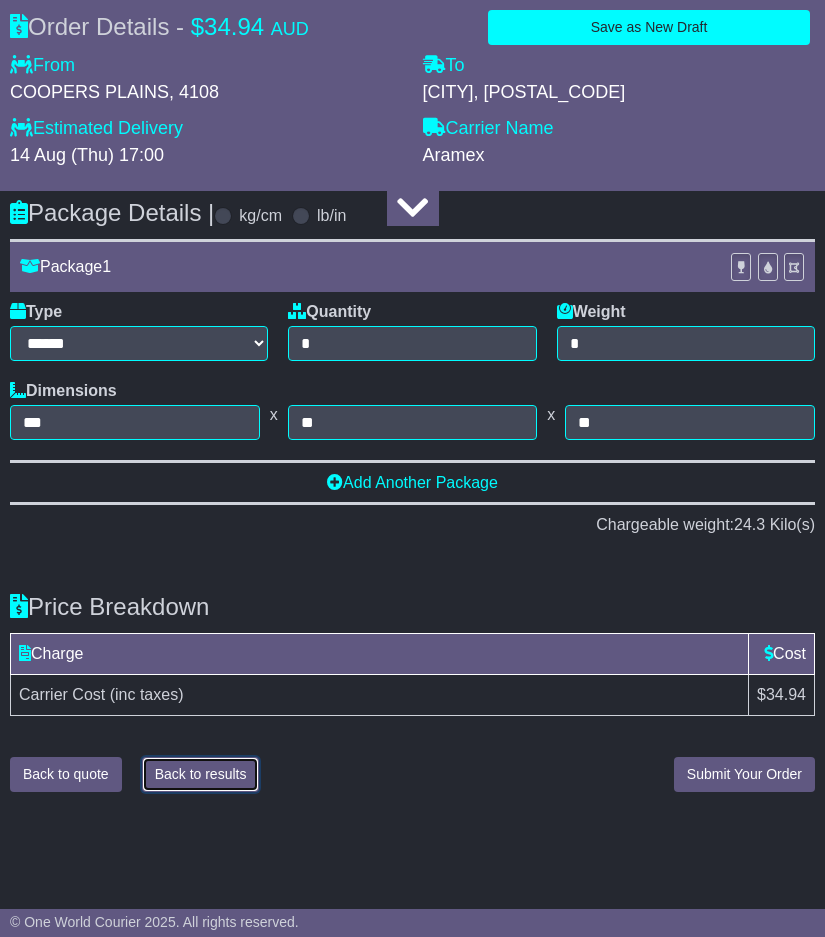 click on "Back to results" at bounding box center (201, 774) 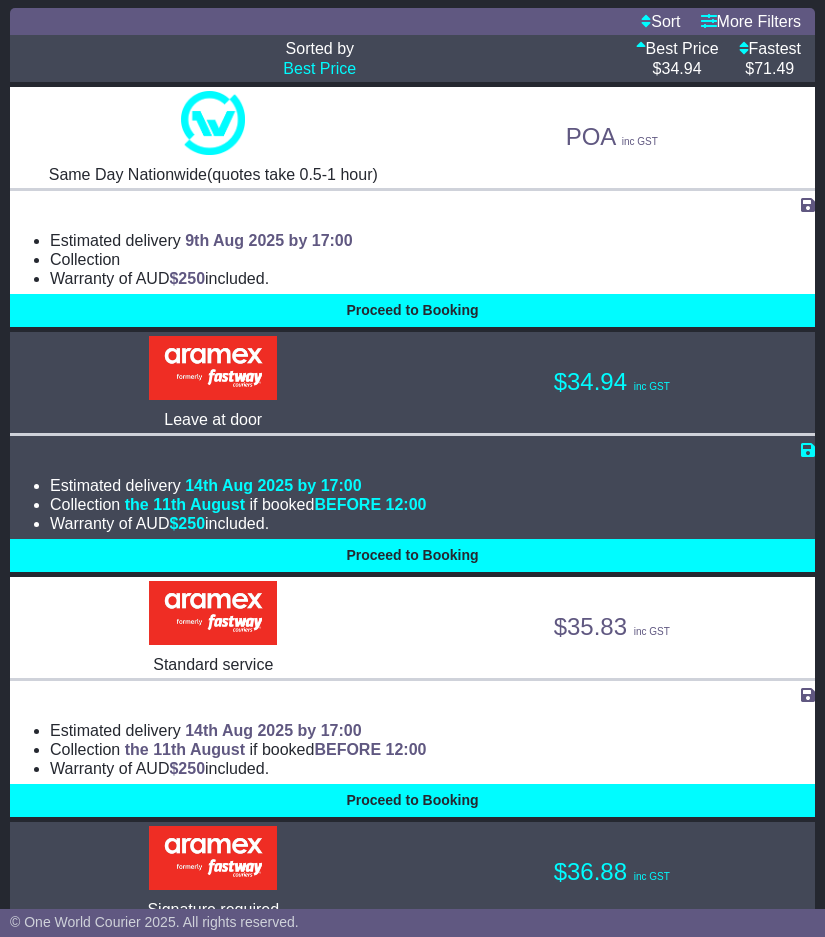 scroll, scrollTop: 0, scrollLeft: 0, axis: both 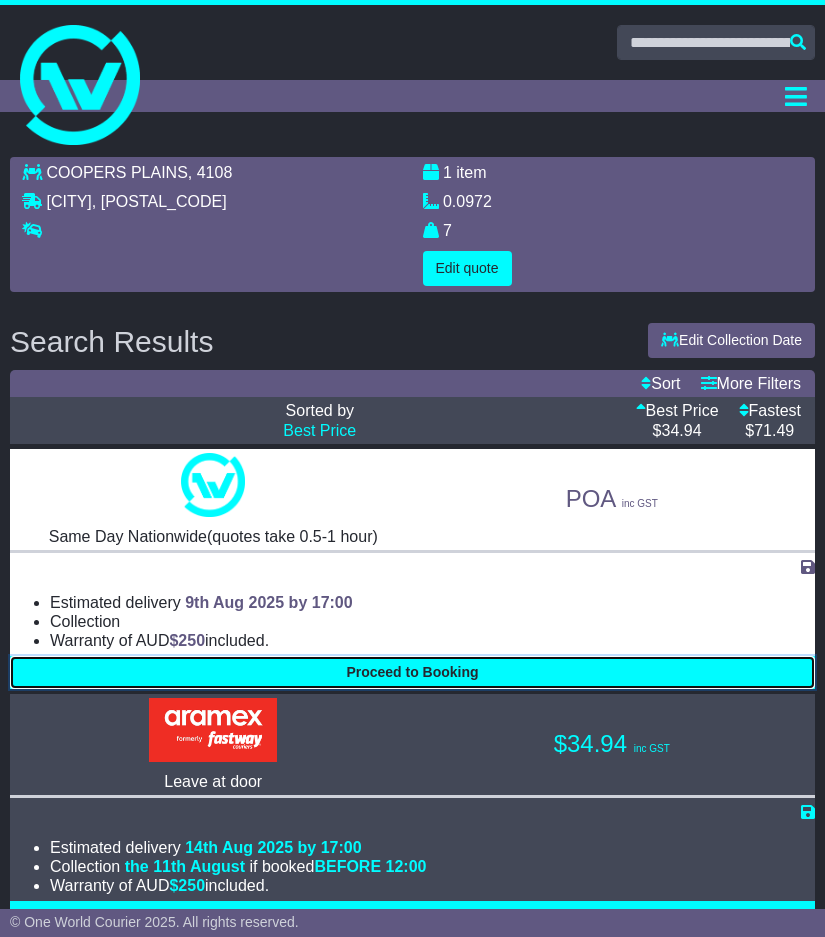 click on "Proceed to Booking" at bounding box center (412, 672) 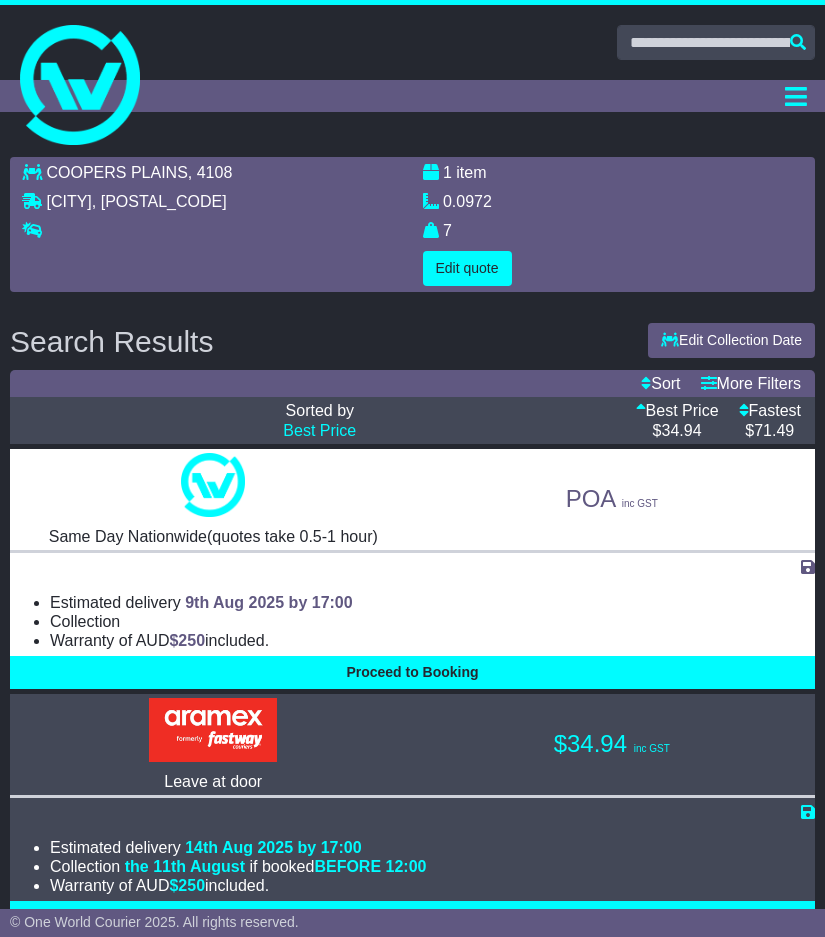 select on "**********" 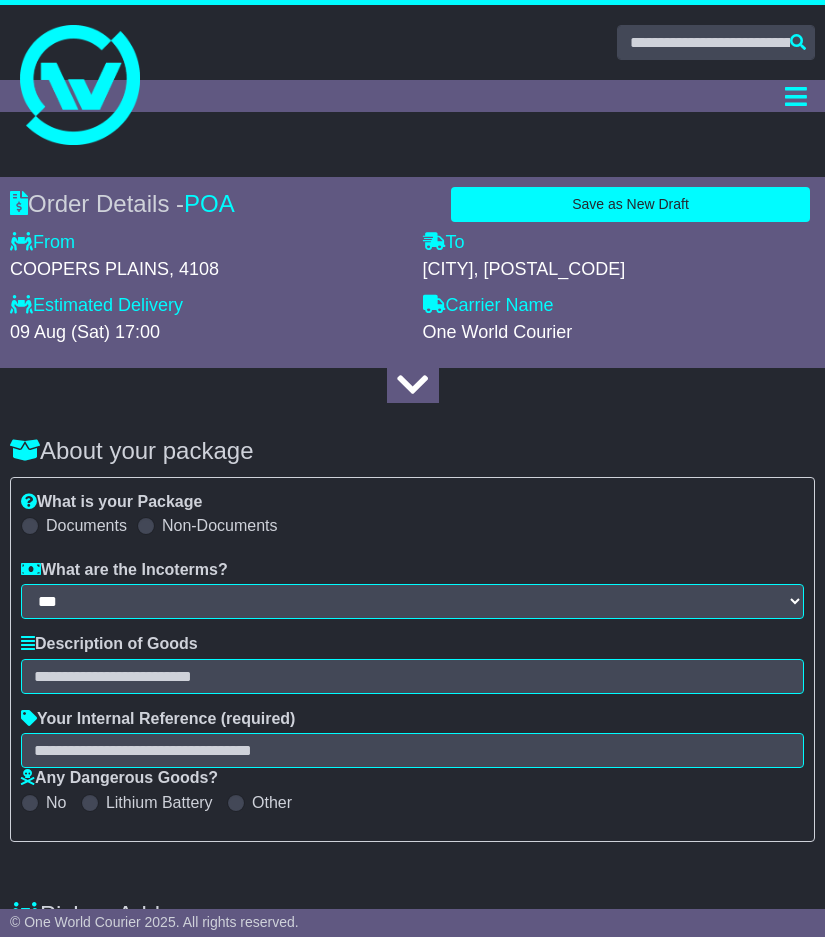 select 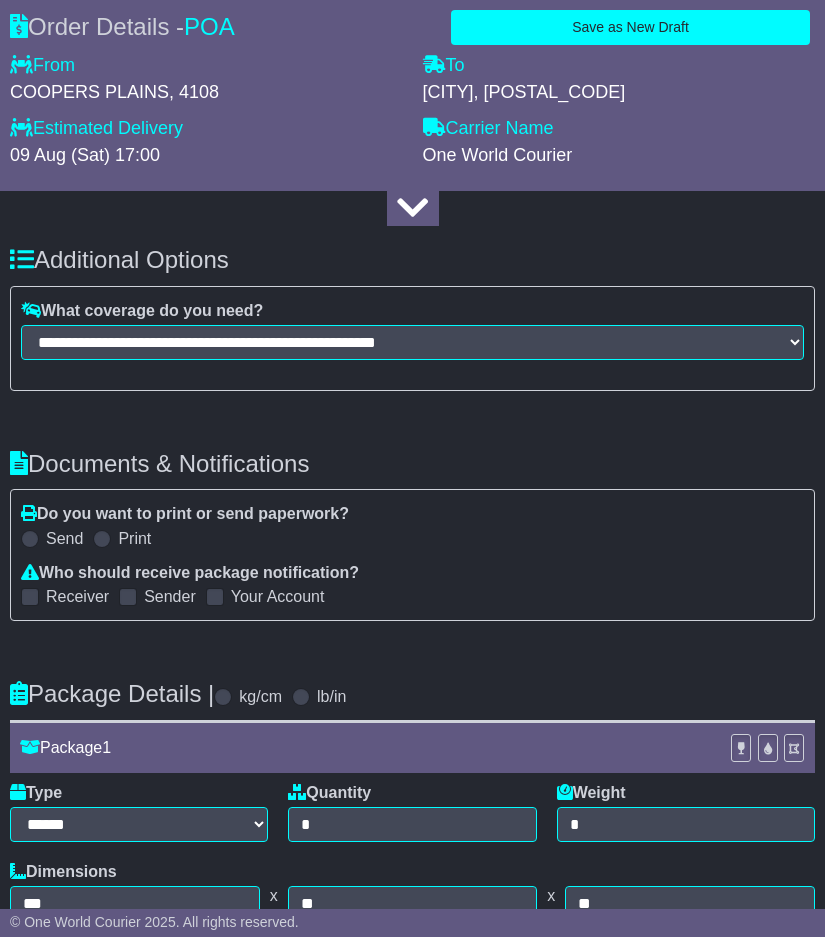 scroll, scrollTop: 3197, scrollLeft: 0, axis: vertical 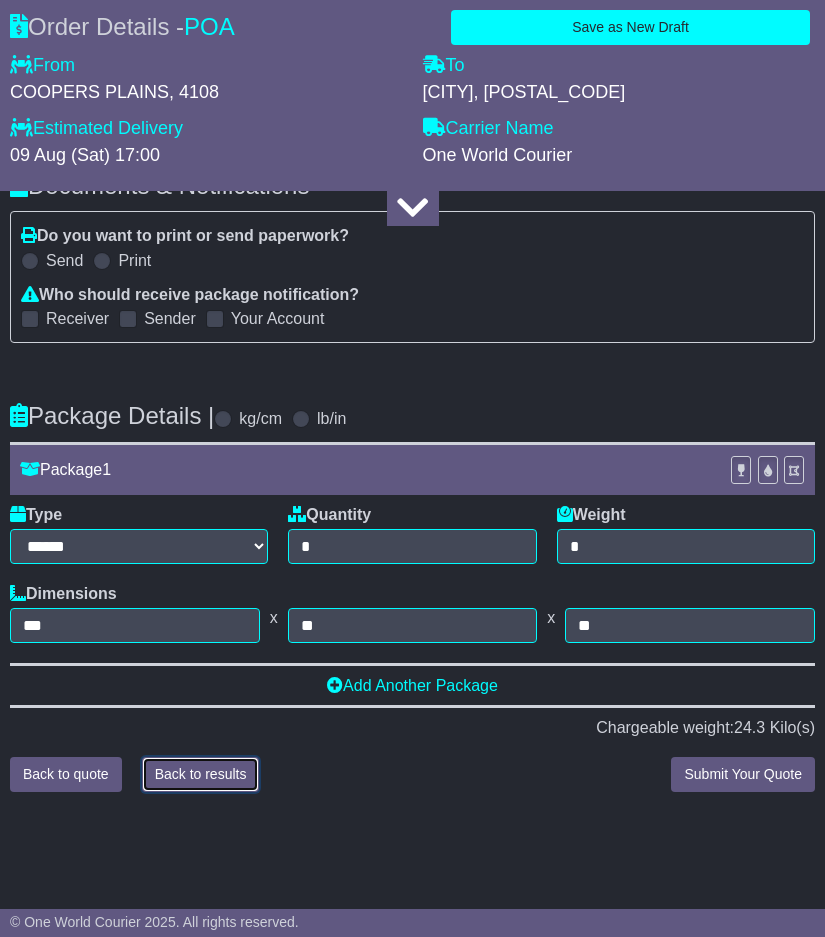 click on "Back to results" at bounding box center [201, 774] 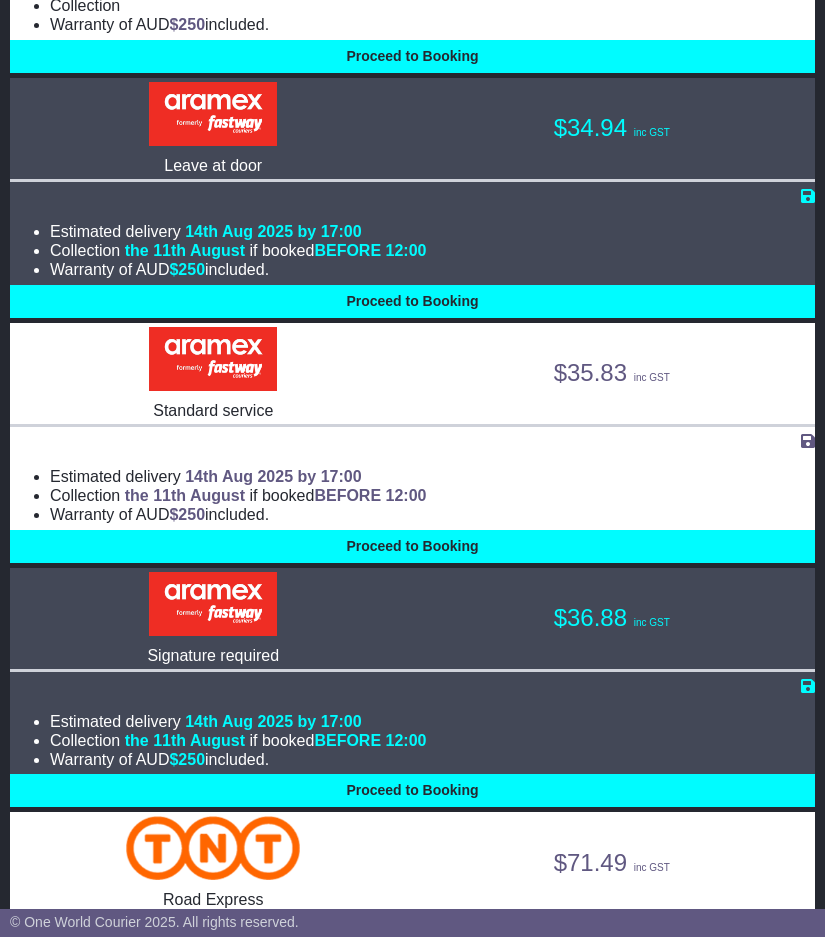 scroll, scrollTop: 700, scrollLeft: 0, axis: vertical 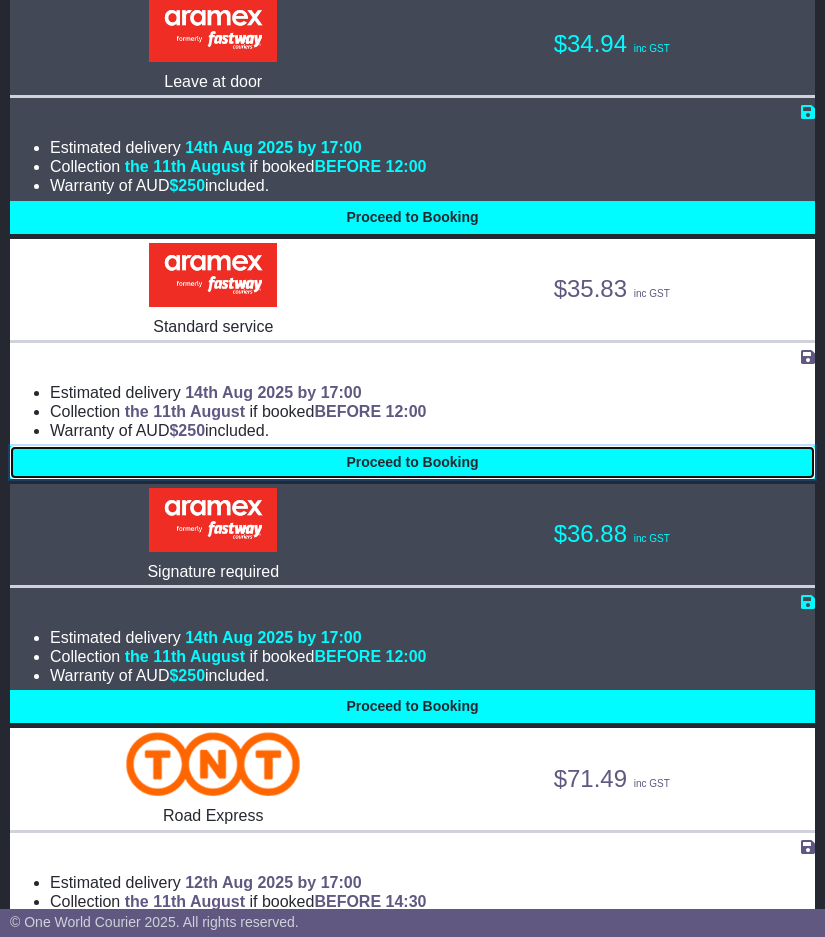 click on "Proceed to Booking" at bounding box center (412, 462) 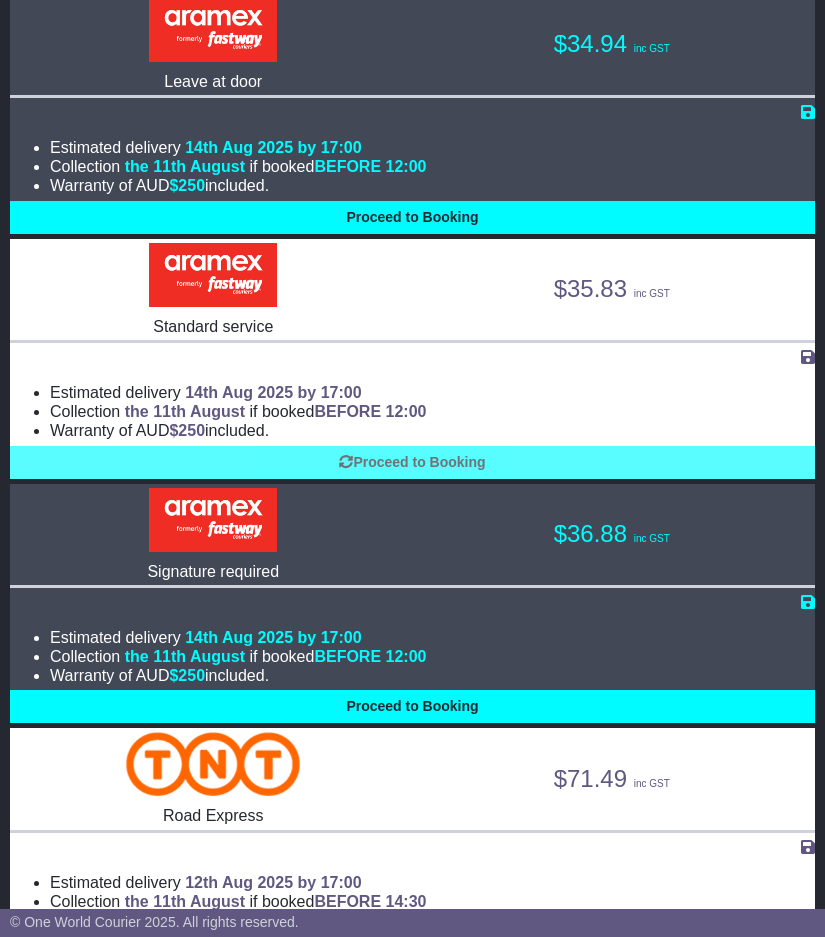 select on "**********" 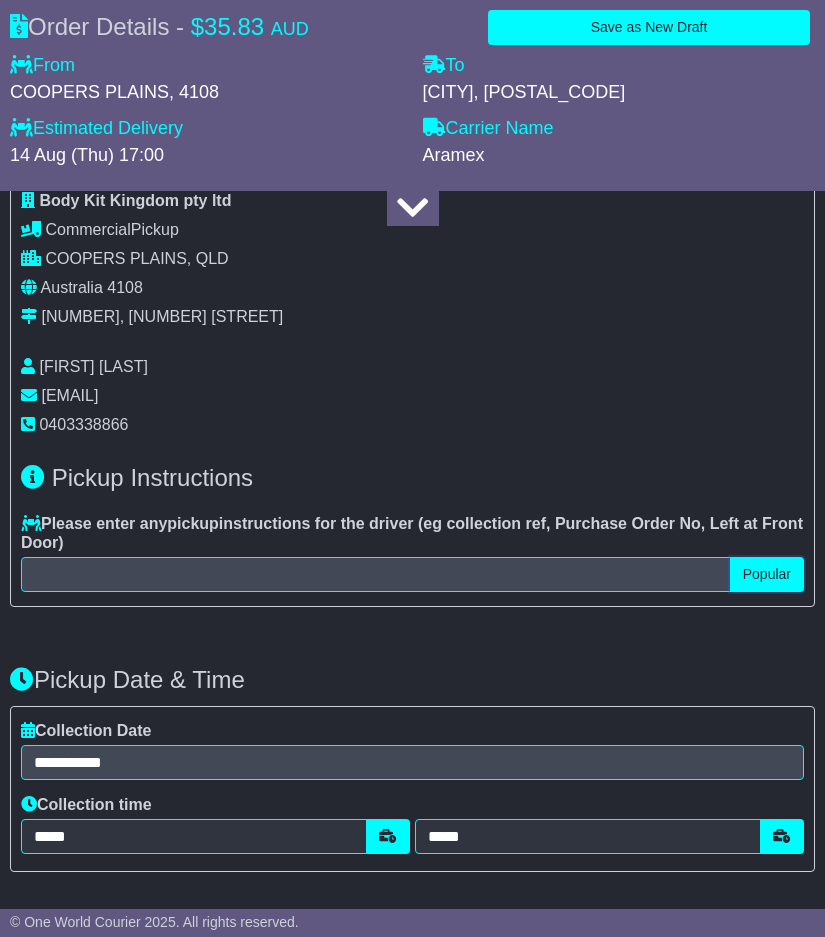 click on "Popular" at bounding box center [767, 574] 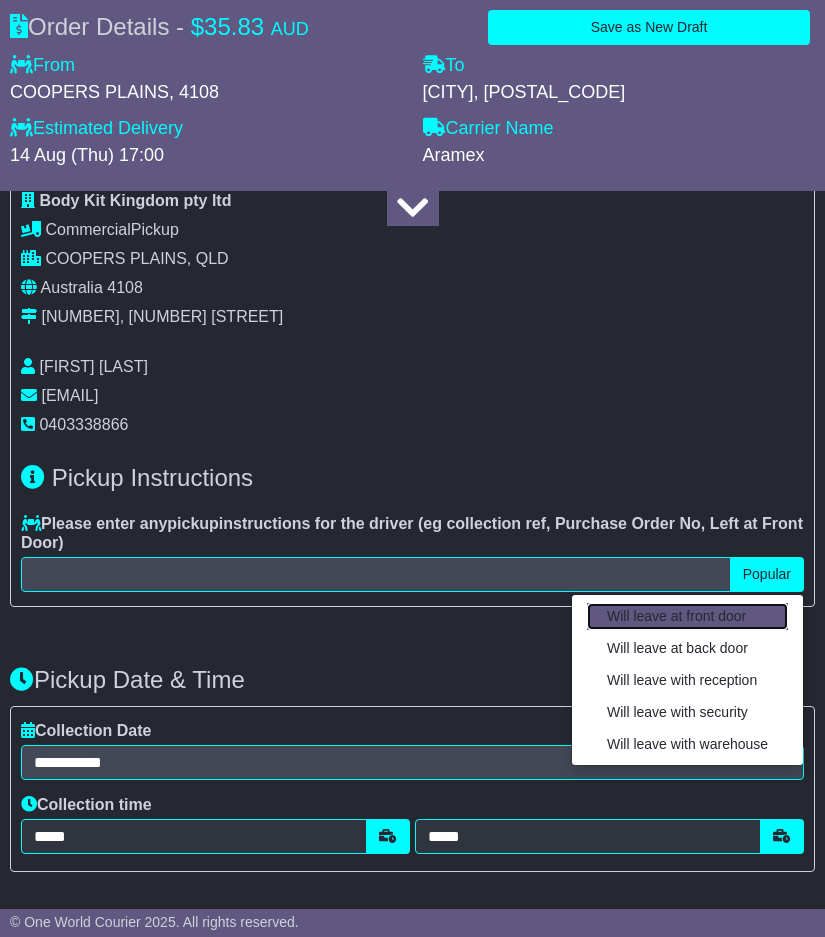 click on "Will leave at front door" at bounding box center [687, 616] 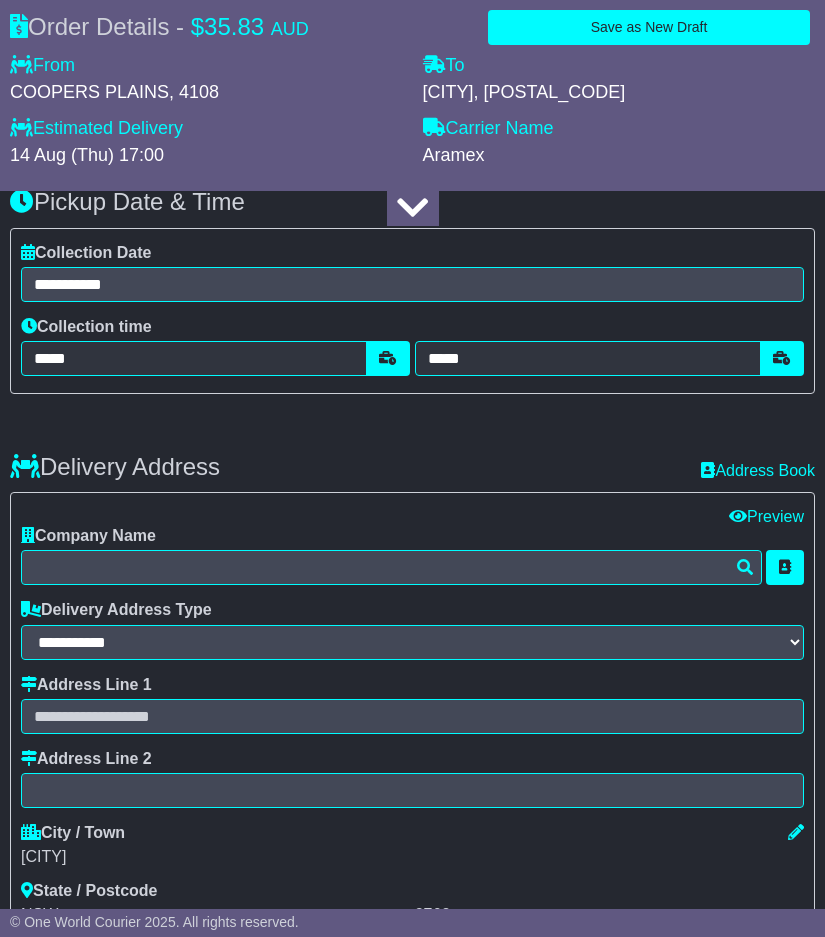 scroll, scrollTop: 1300, scrollLeft: 0, axis: vertical 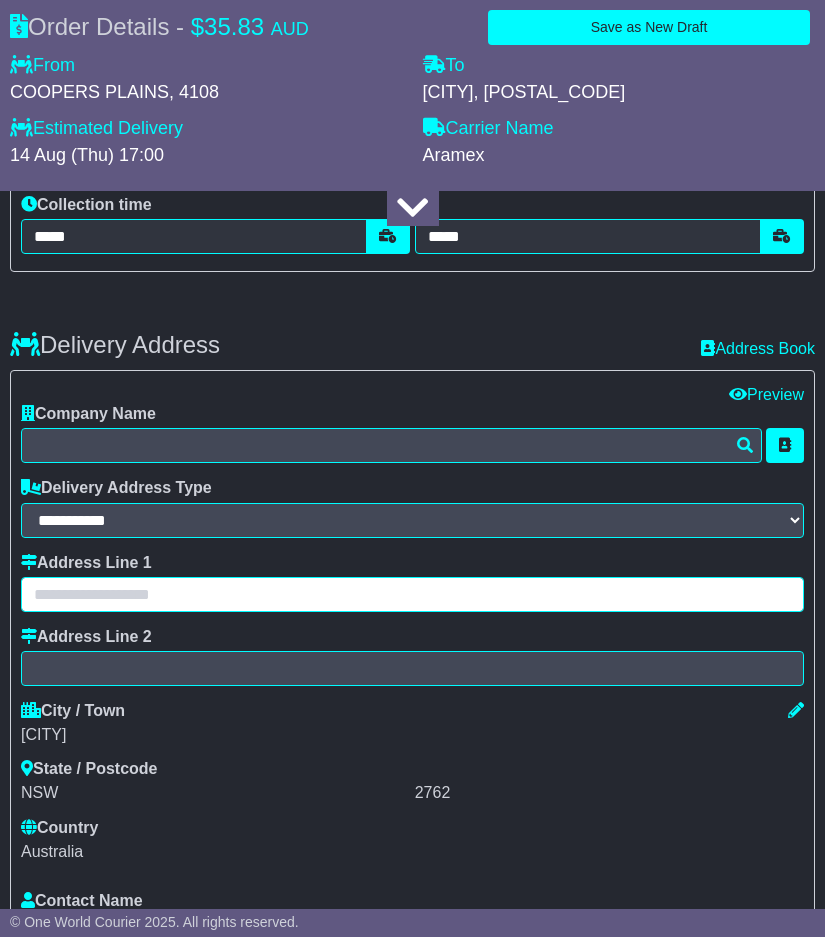 click at bounding box center [412, 594] 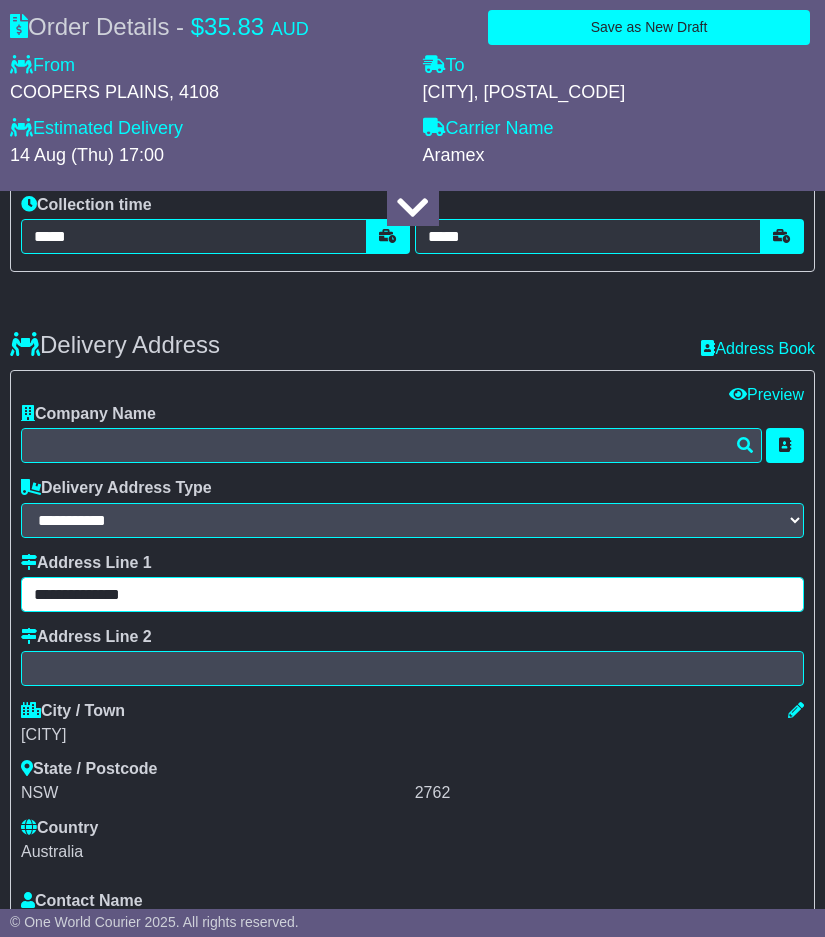 type on "**********" 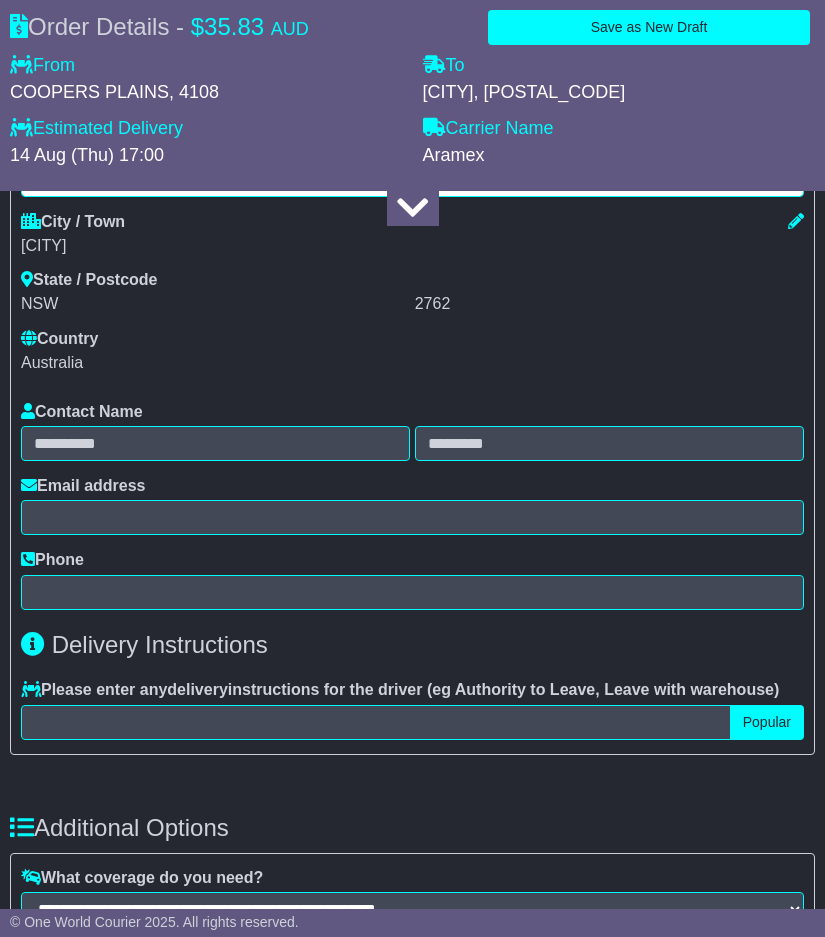 scroll, scrollTop: 1800, scrollLeft: 0, axis: vertical 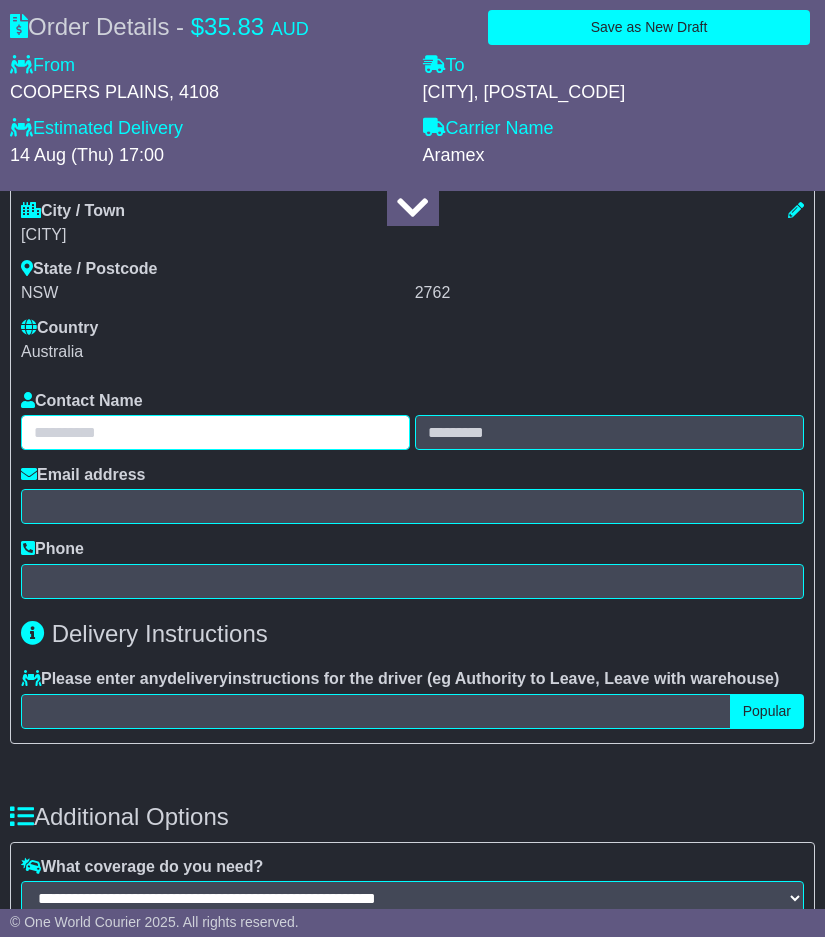 click at bounding box center (215, 432) 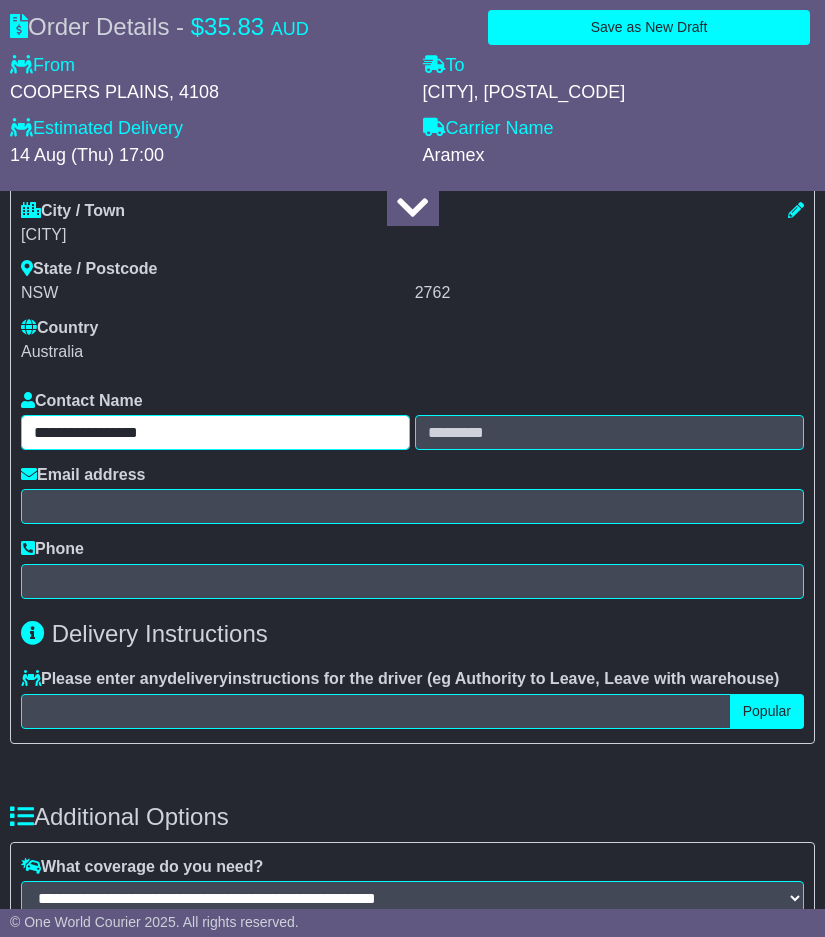 click on "**********" at bounding box center (215, 432) 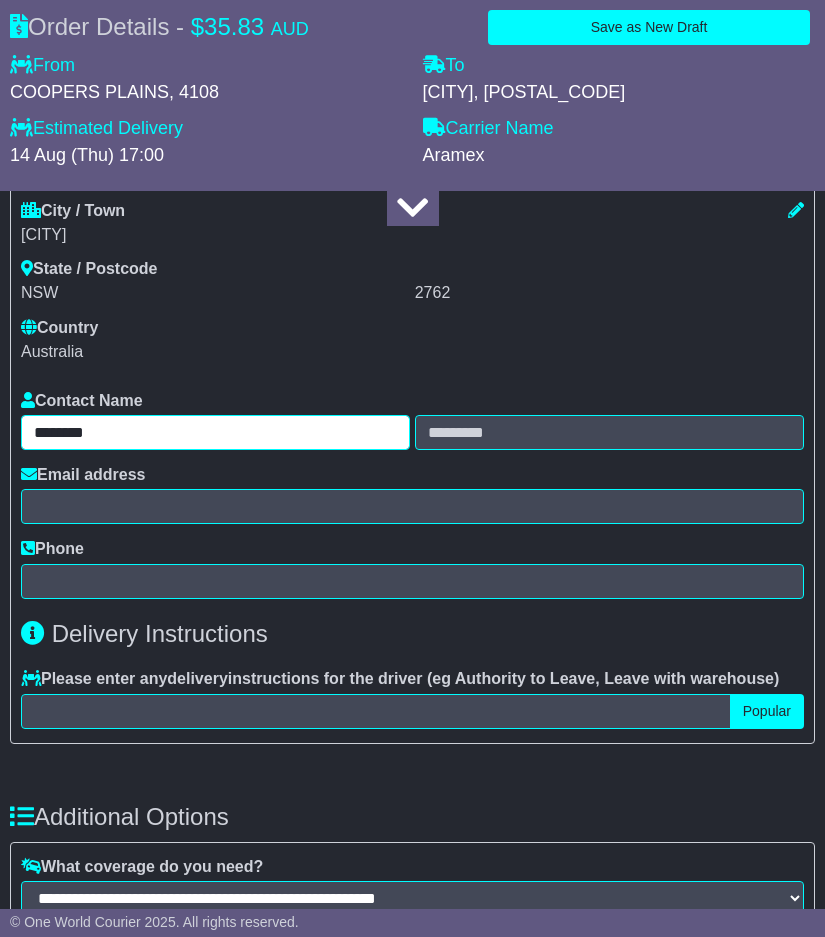 type on "*******" 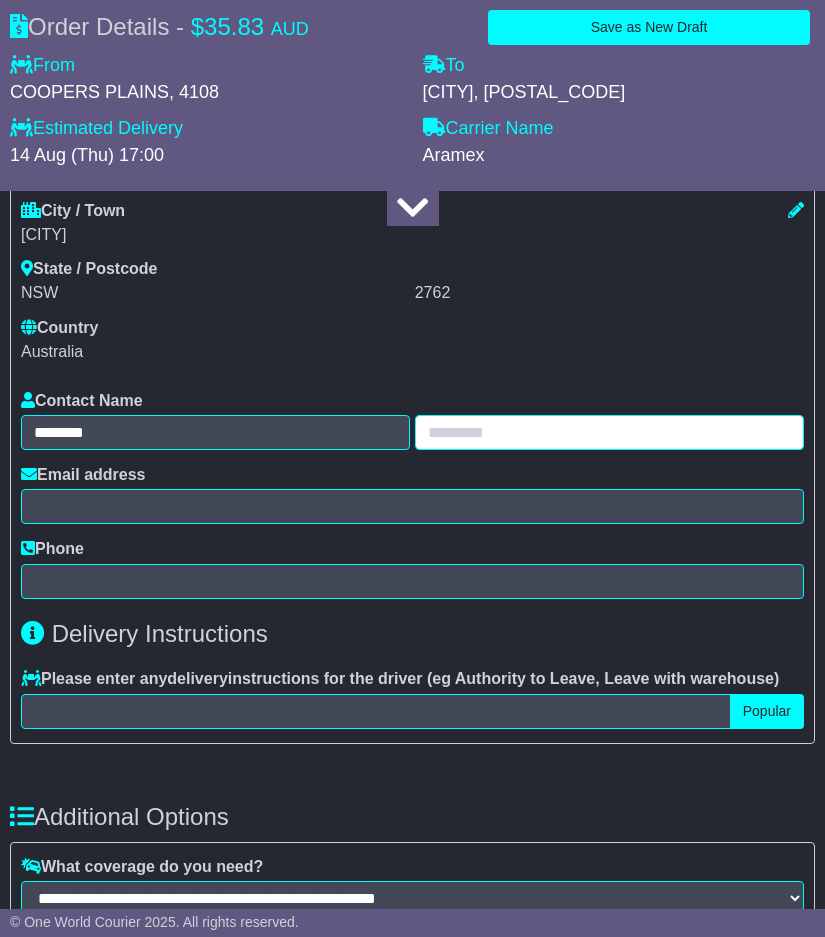 paste on "*********" 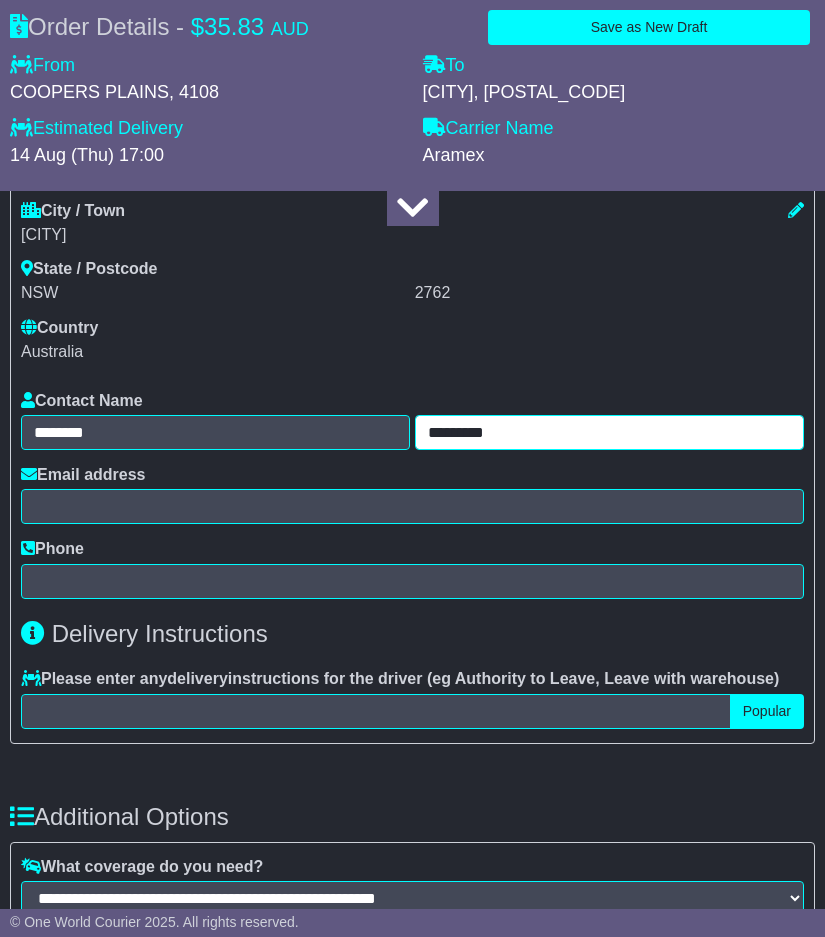 type on "*********" 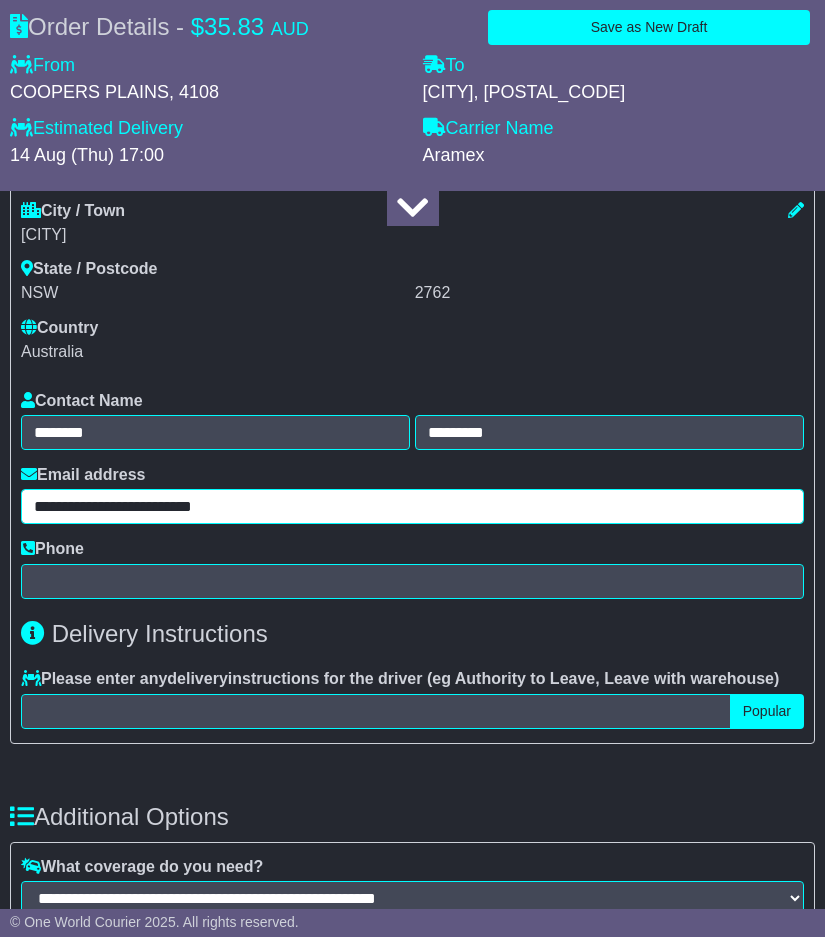 type on "**********" 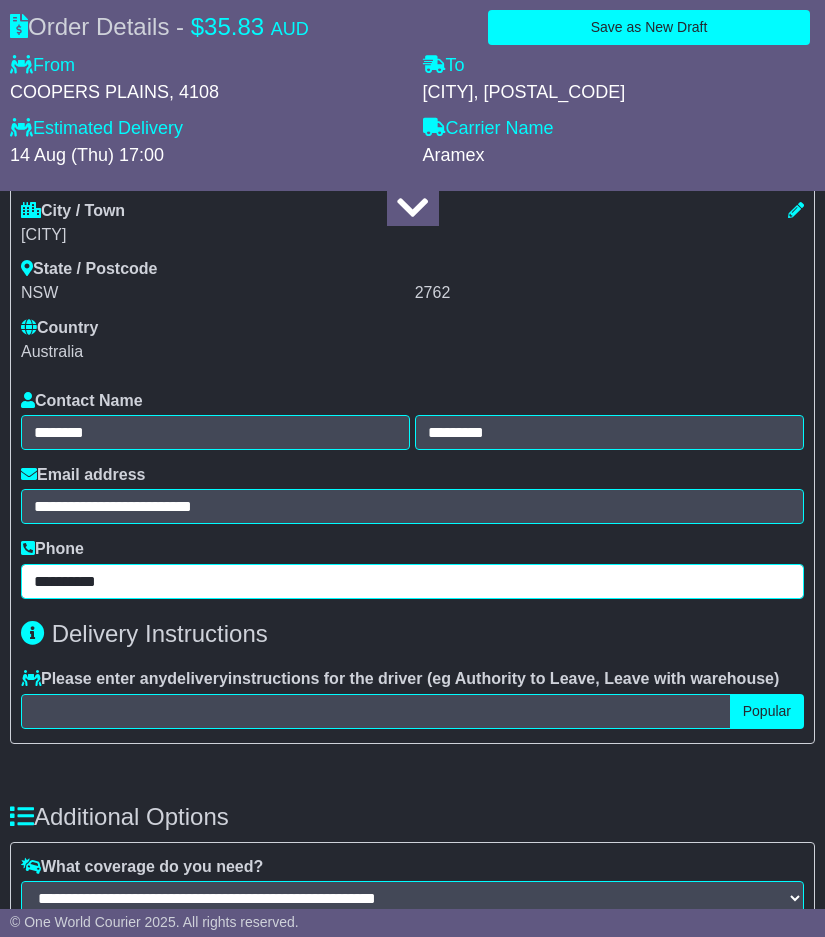 type on "**********" 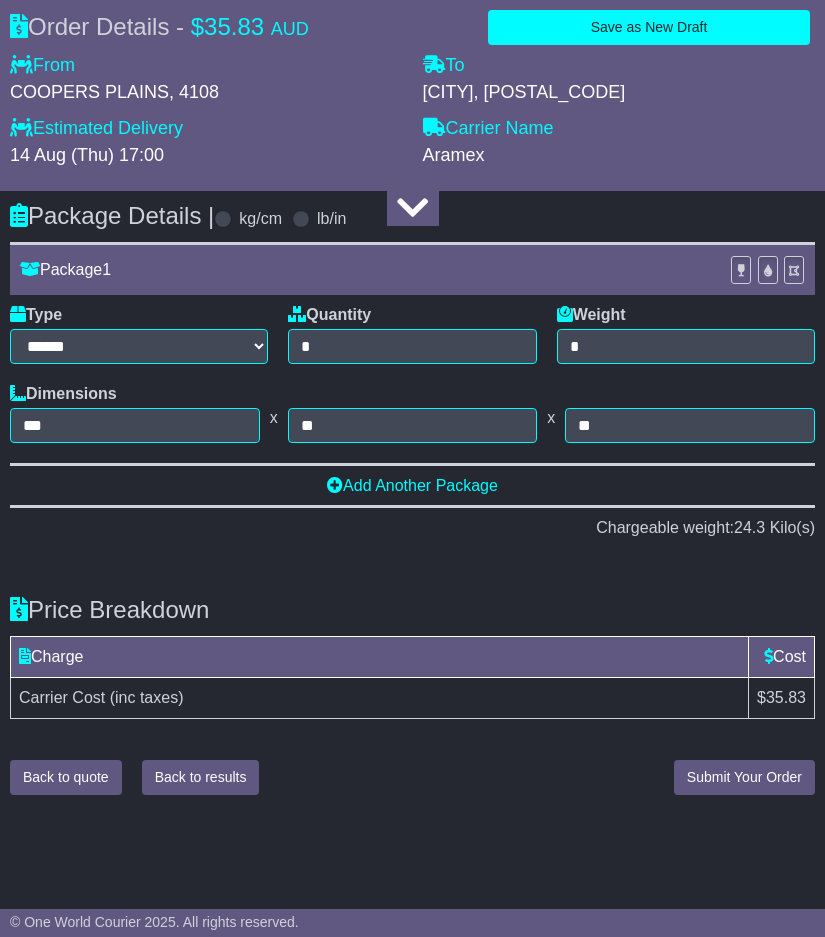 scroll, scrollTop: 2837, scrollLeft: 0, axis: vertical 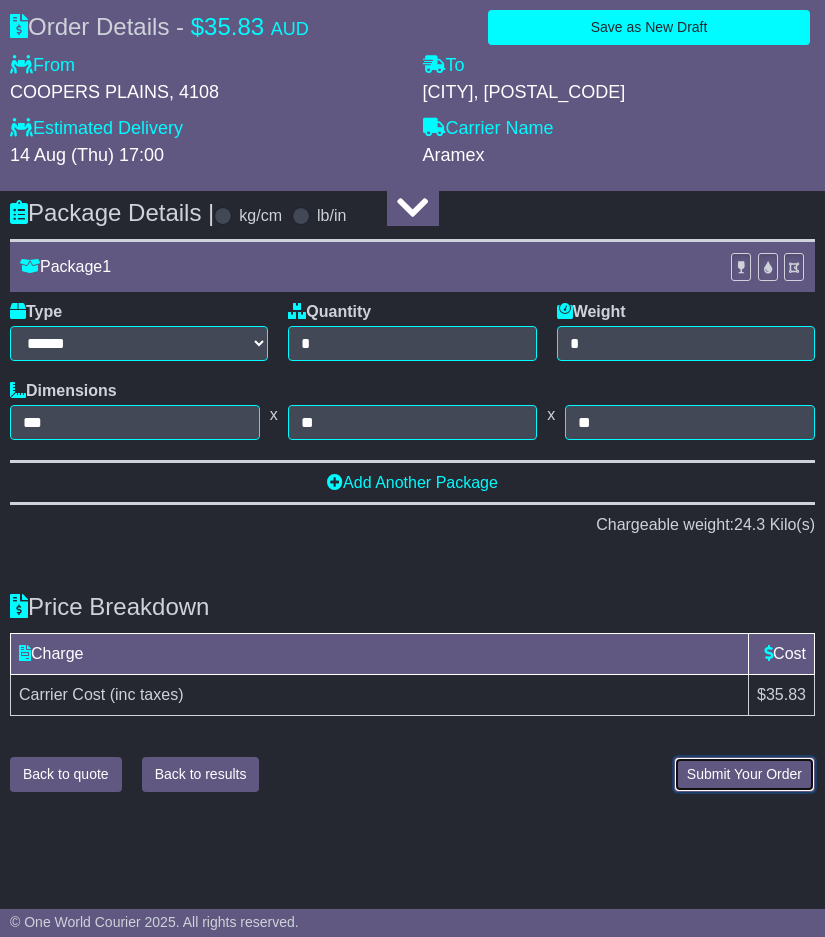 click on "Submit Your Order" at bounding box center (744, 774) 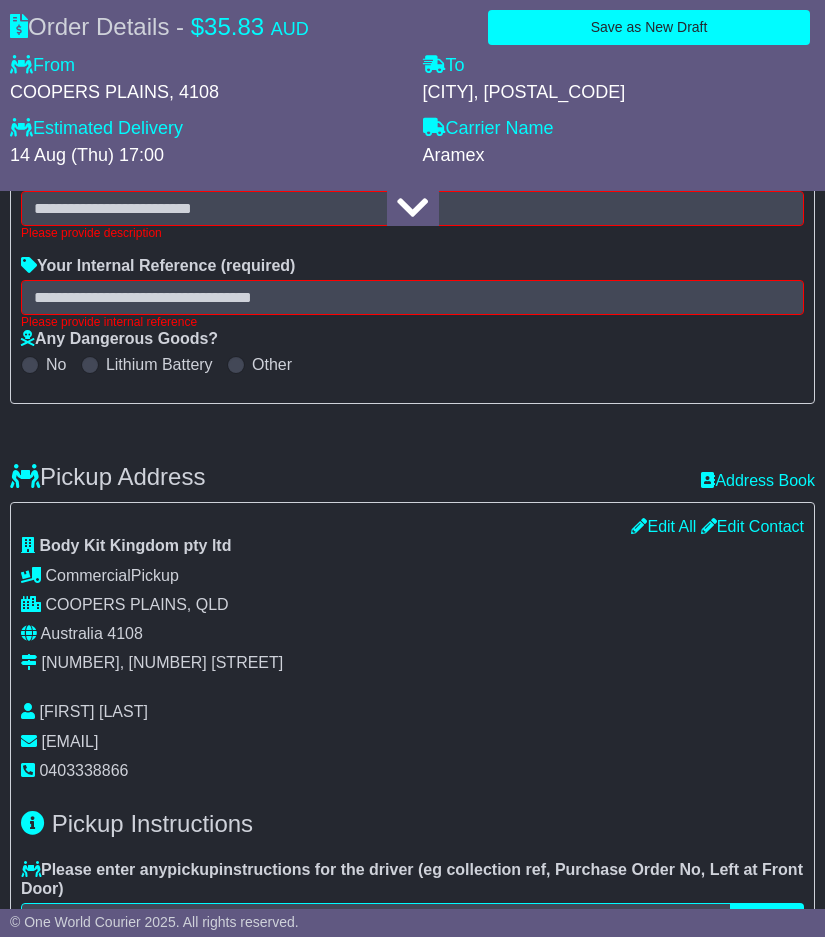 scroll, scrollTop: 333, scrollLeft: 0, axis: vertical 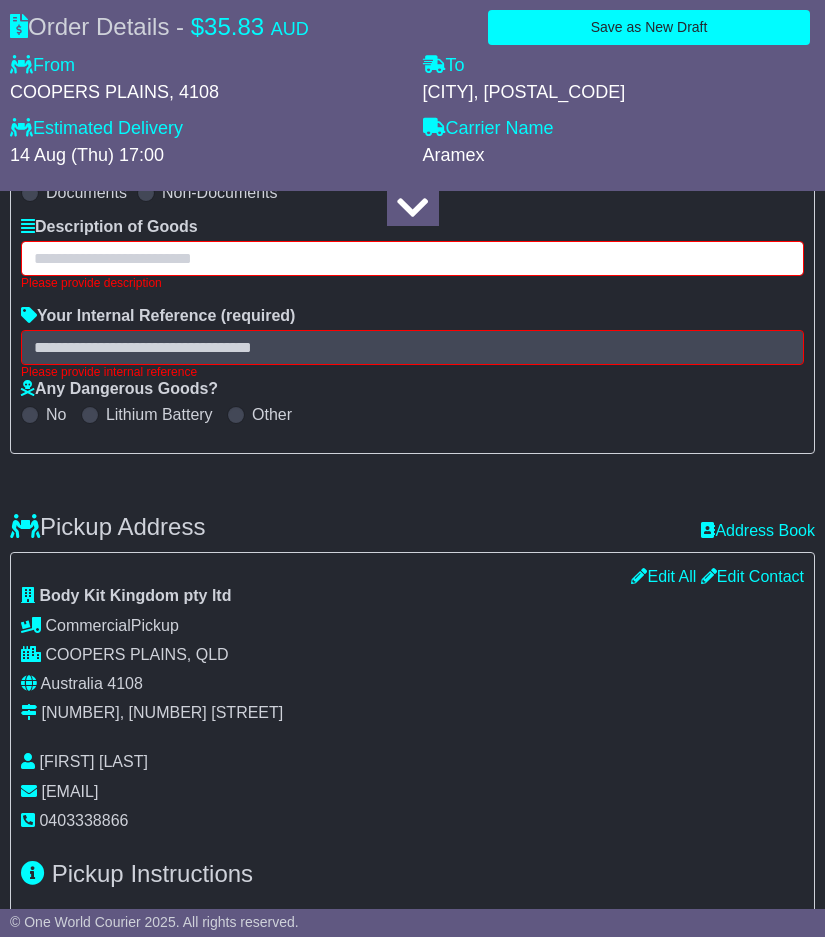 click at bounding box center [412, 258] 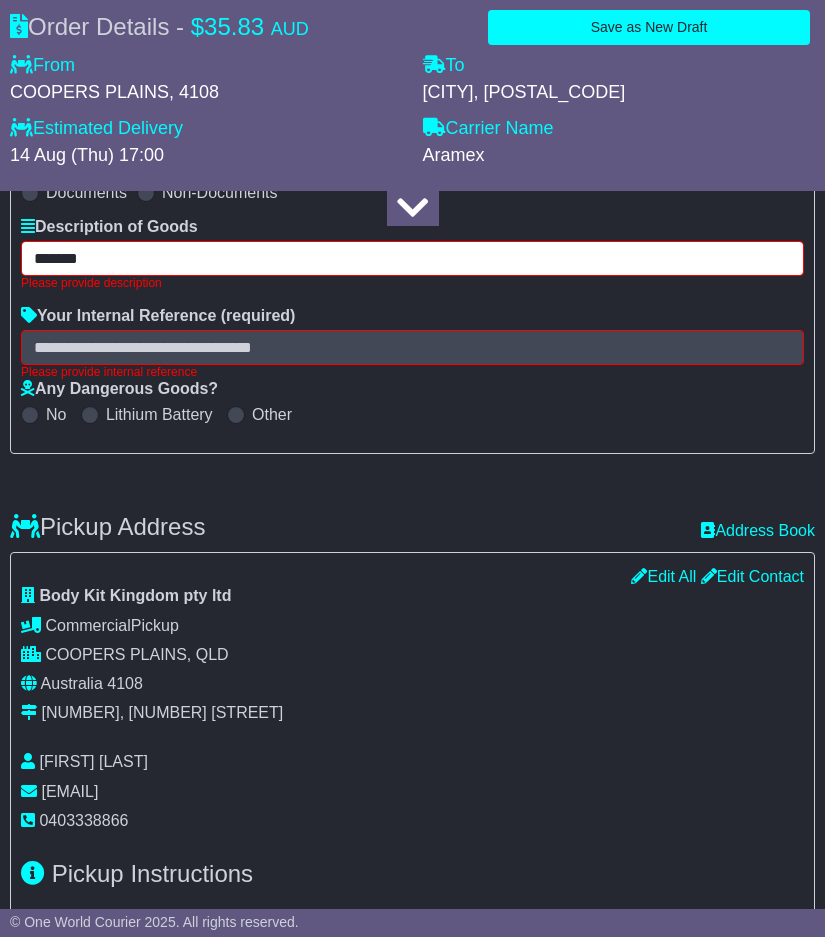 type on "*******" 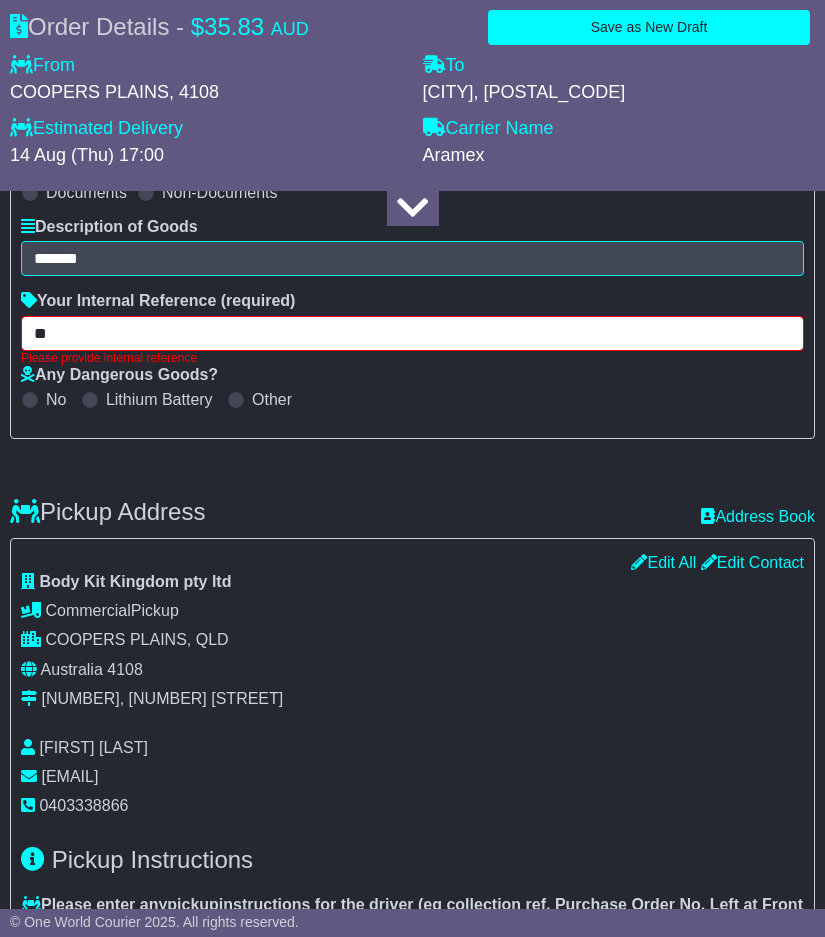type on "**" 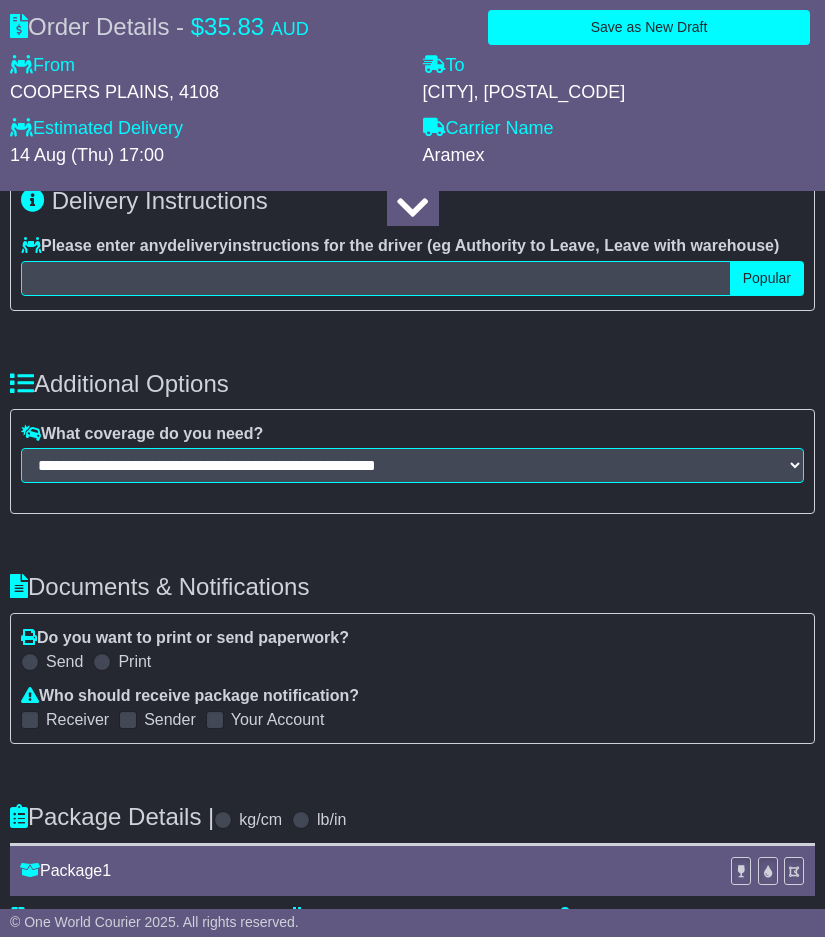 scroll, scrollTop: 2837, scrollLeft: 0, axis: vertical 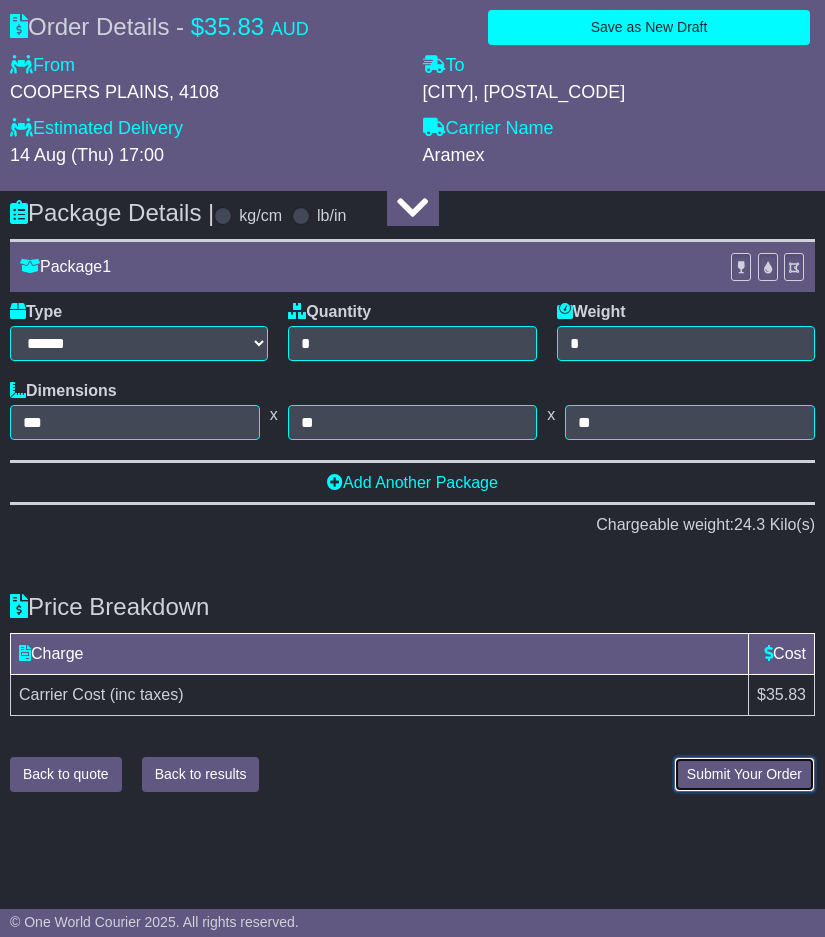 click on "Submit Your Order" at bounding box center [744, 774] 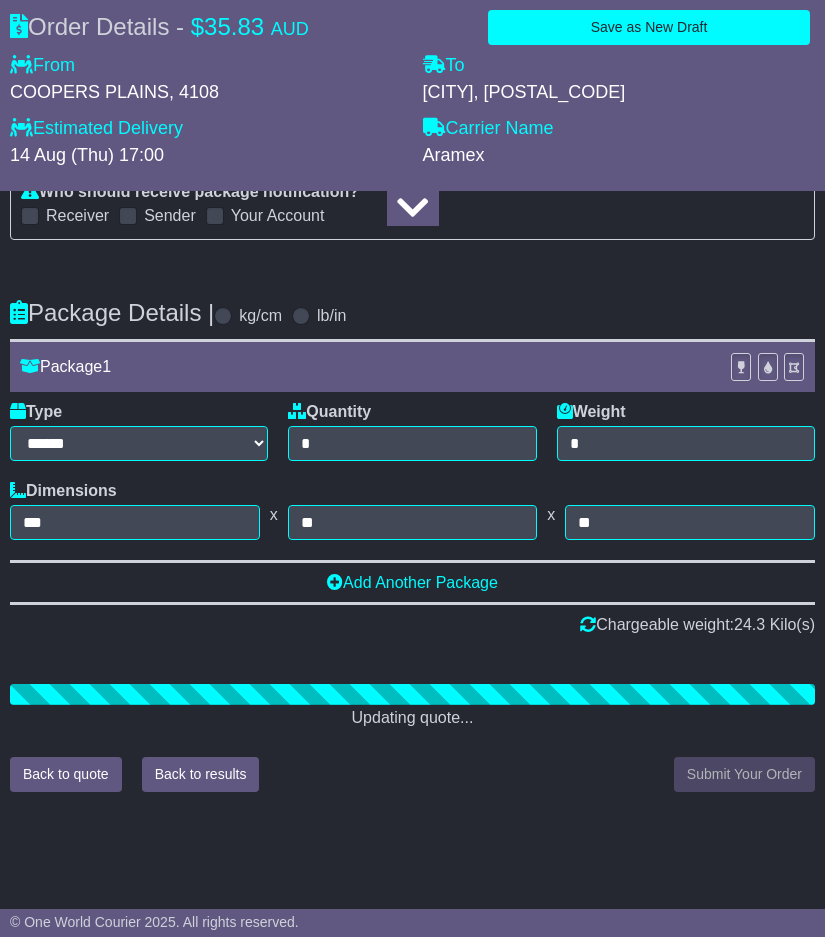 scroll, scrollTop: 2837, scrollLeft: 0, axis: vertical 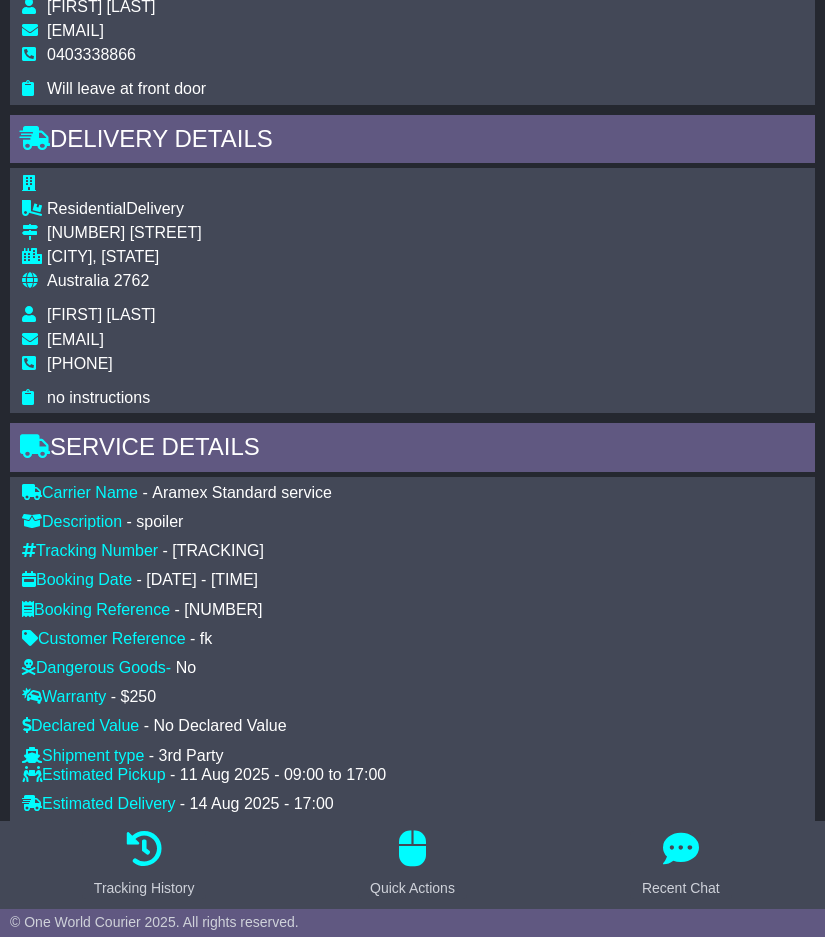 drag, startPoint x: 290, startPoint y: 547, endPoint x: 179, endPoint y: 542, distance: 111.11256 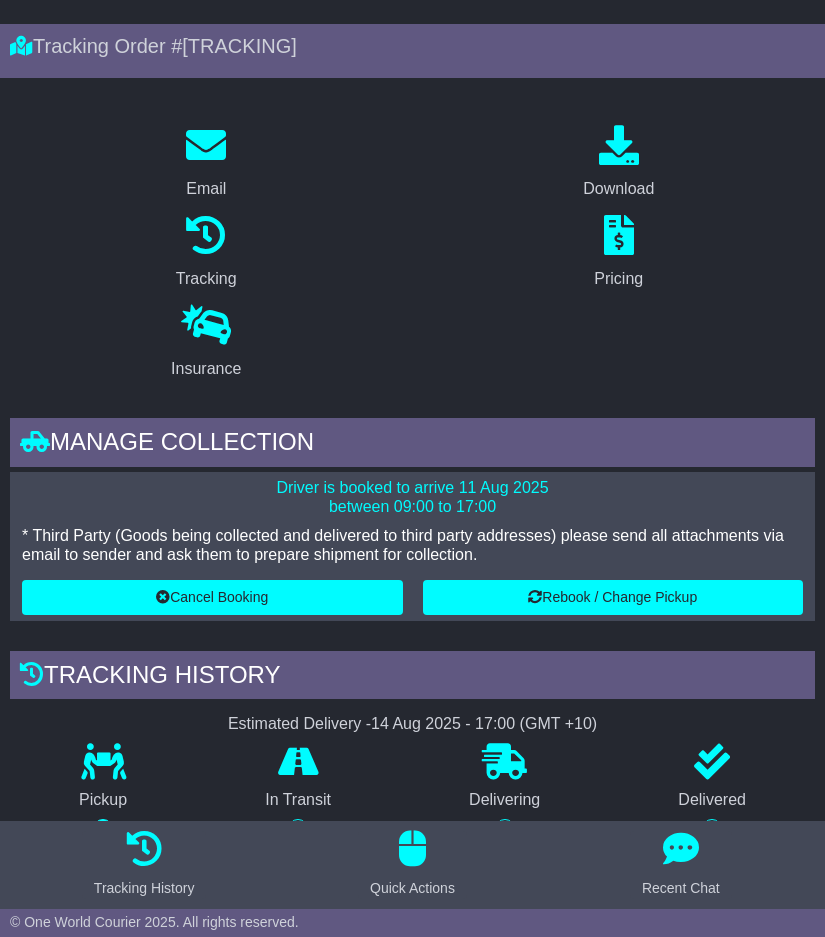 scroll, scrollTop: 0, scrollLeft: 0, axis: both 